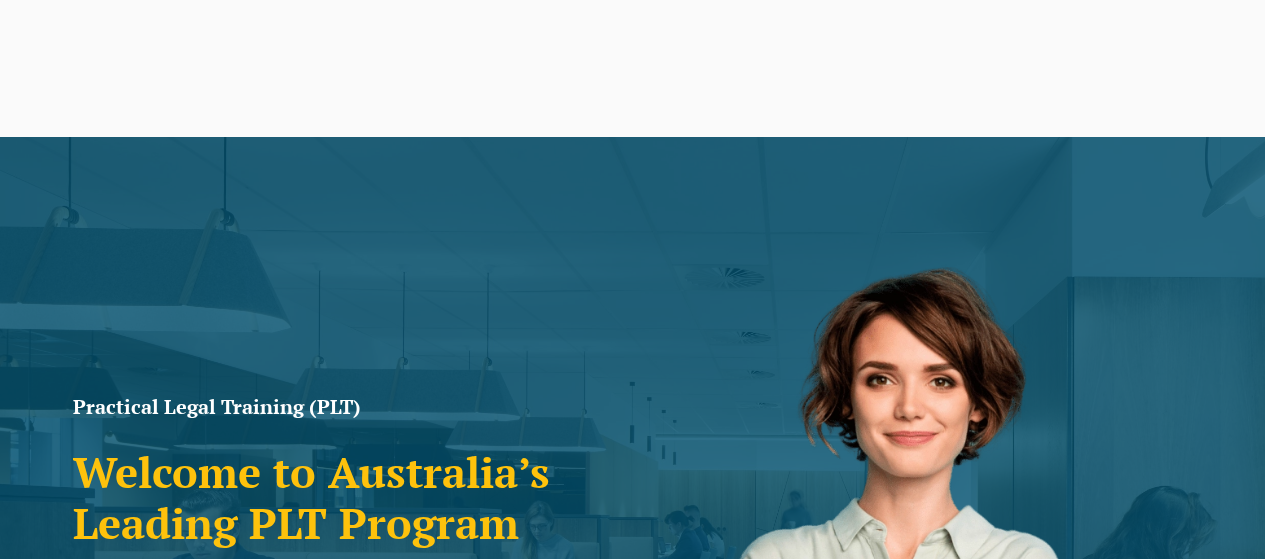 scroll, scrollTop: 270, scrollLeft: 0, axis: vertical 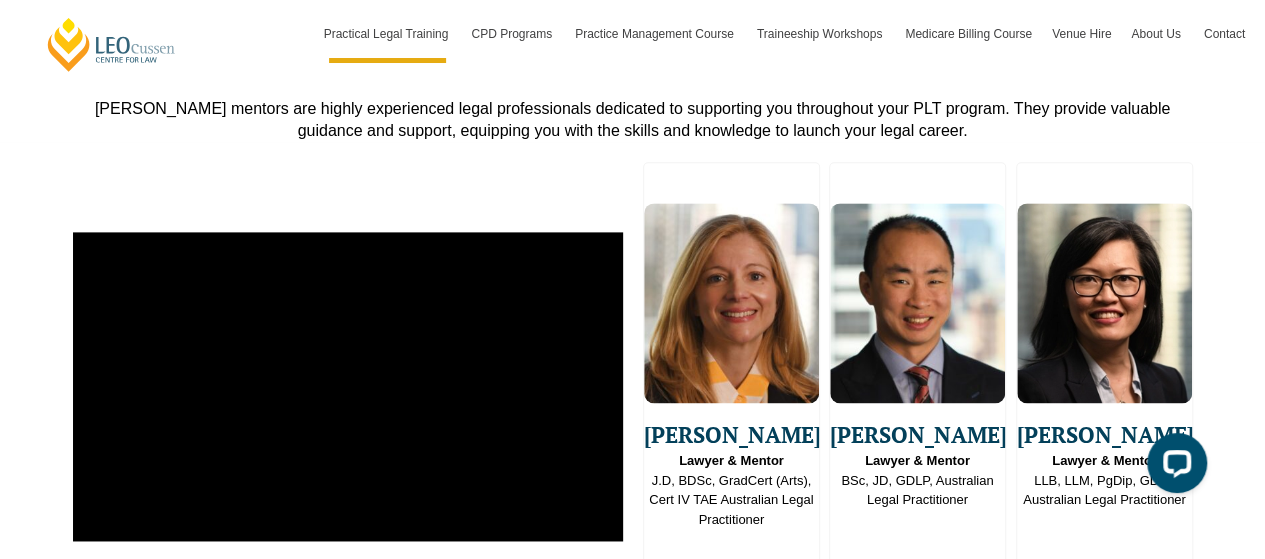 click at bounding box center (917, 303) 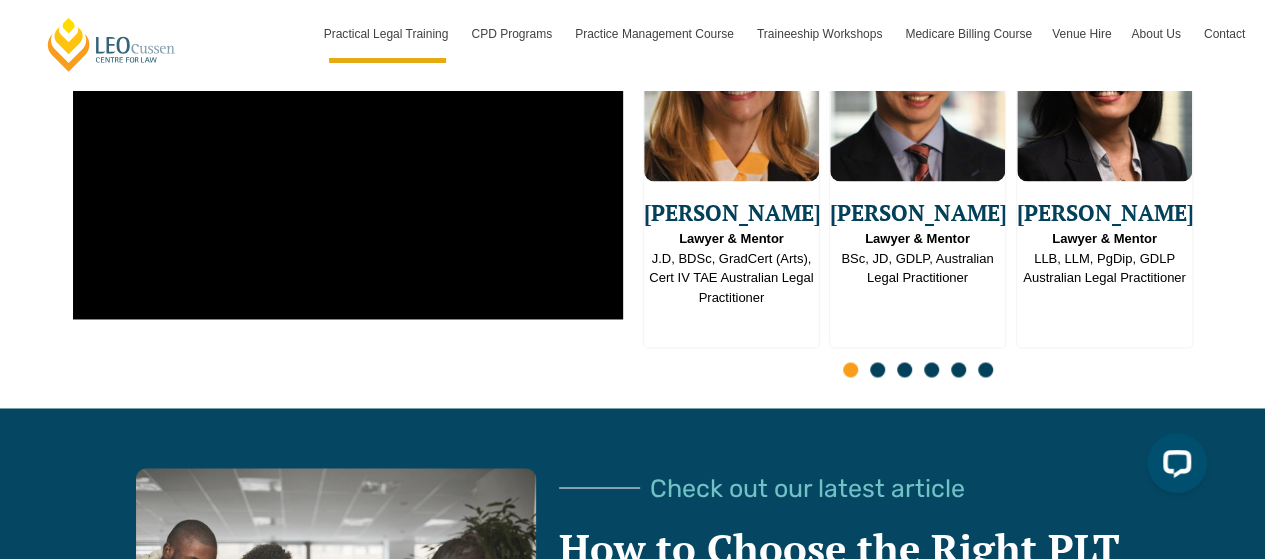 scroll, scrollTop: 5246, scrollLeft: 0, axis: vertical 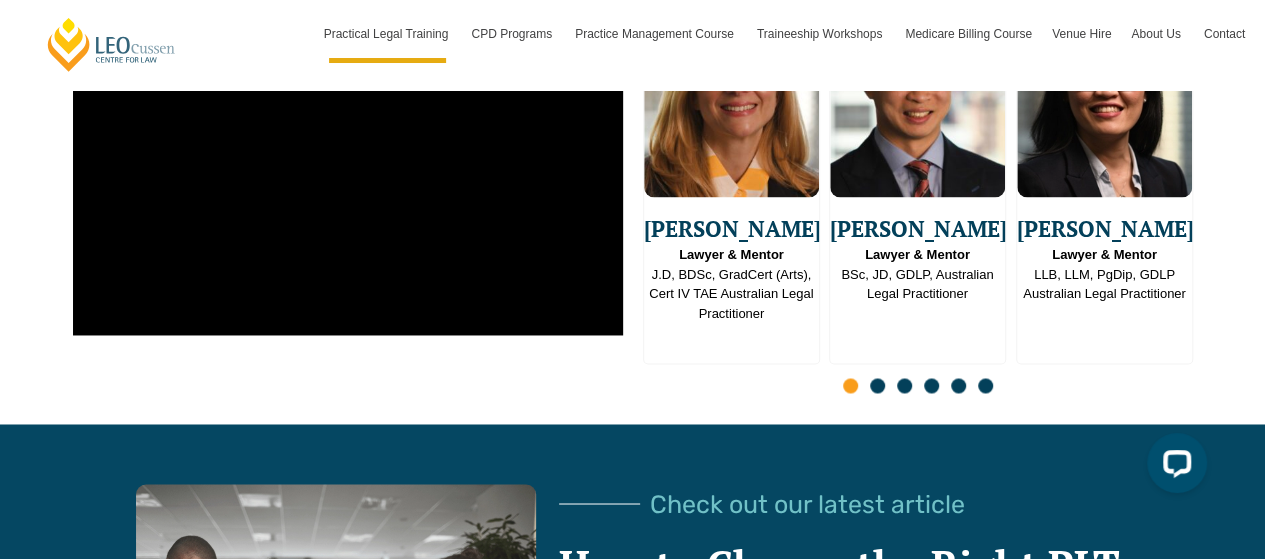 click at bounding box center (877, 385) 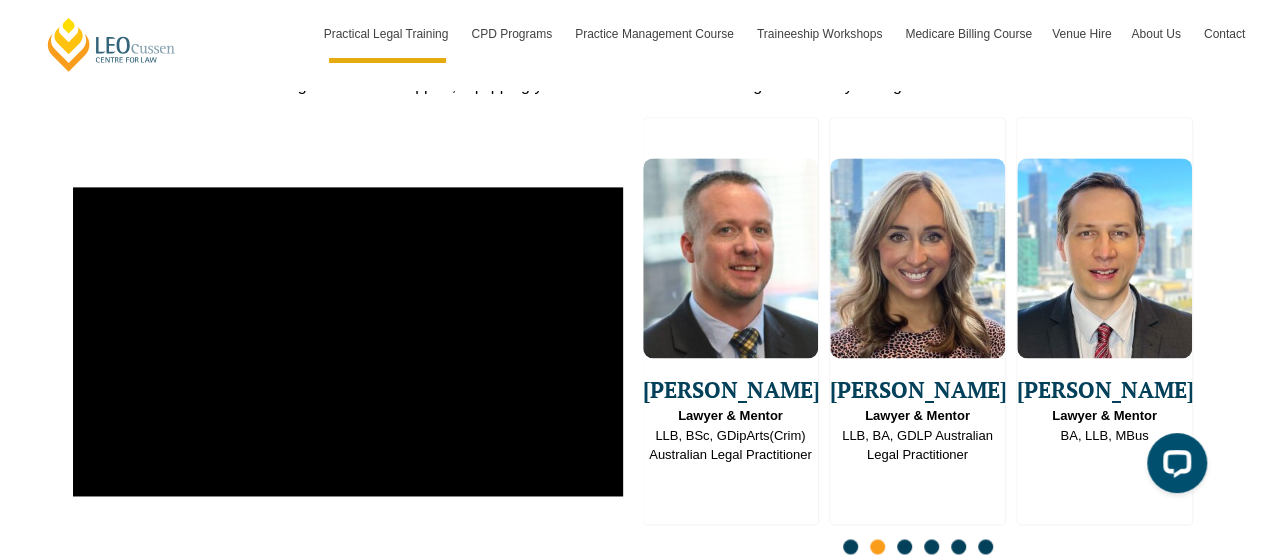 scroll, scrollTop: 5086, scrollLeft: 0, axis: vertical 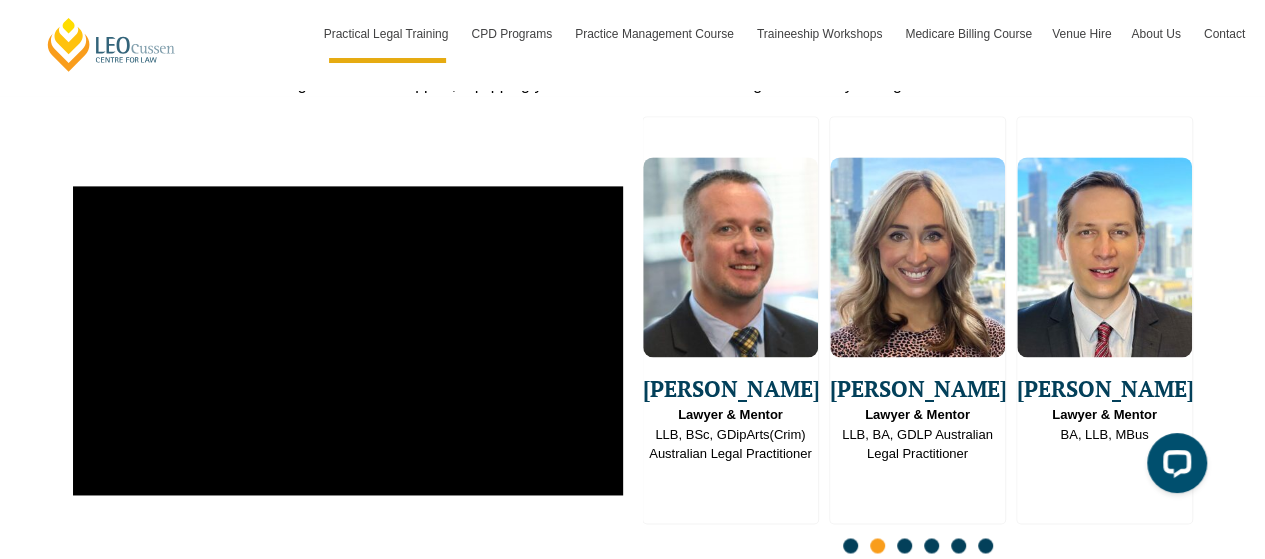 click at bounding box center [904, 545] 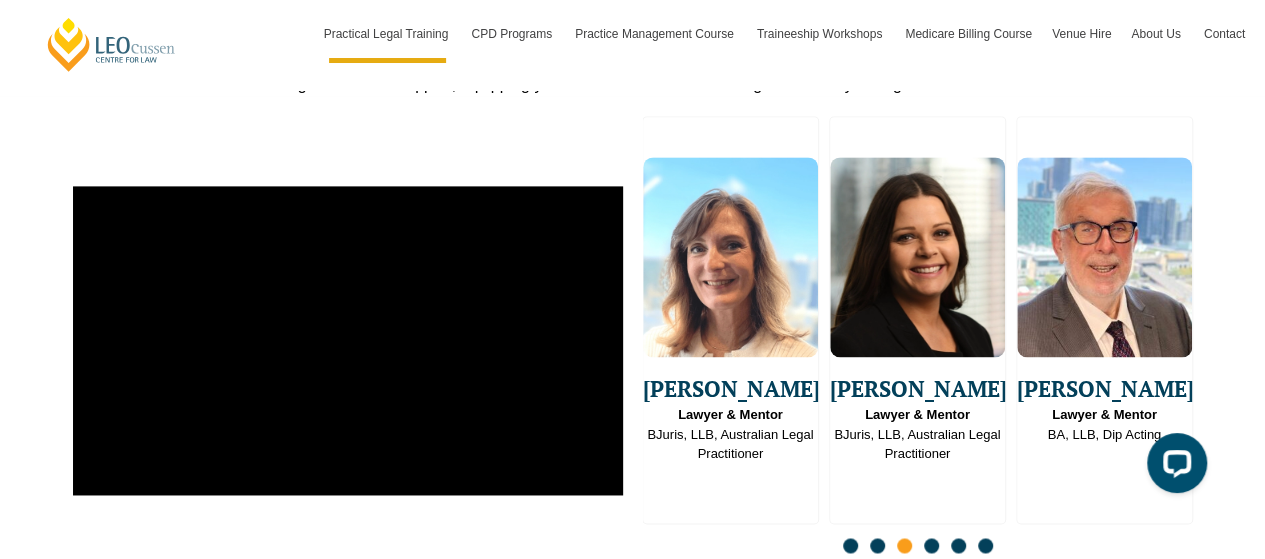 click at bounding box center [904, 545] 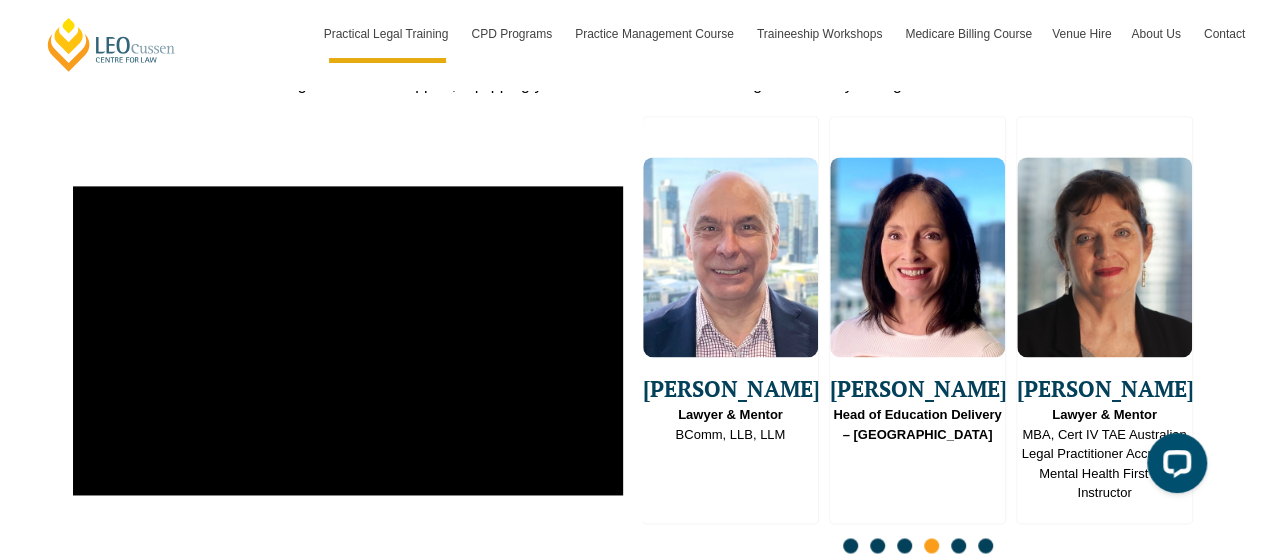 click at bounding box center (958, 545) 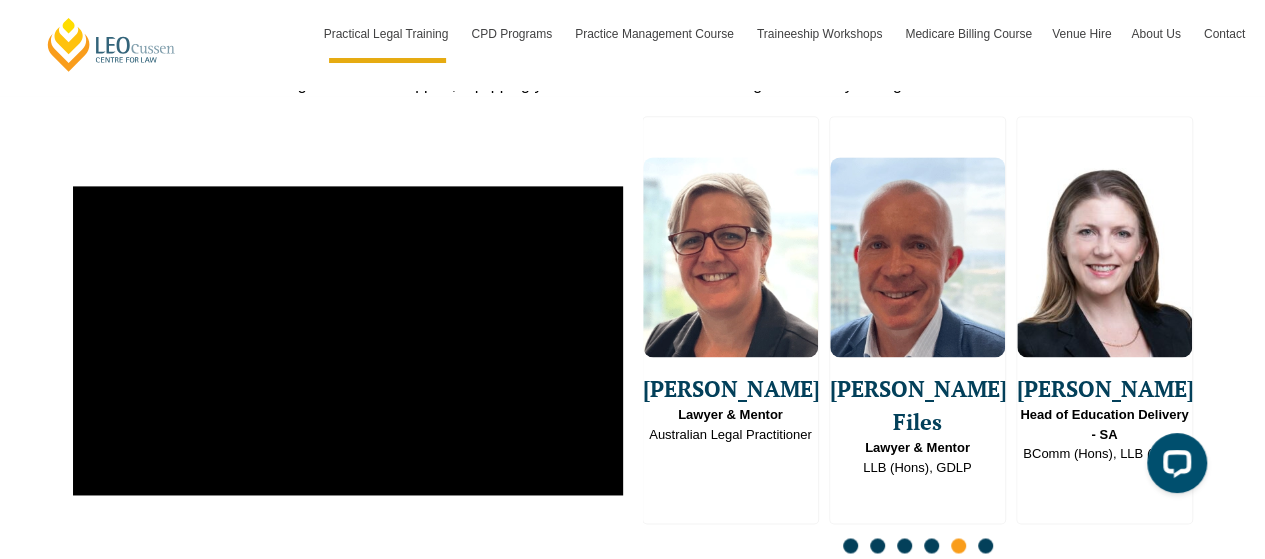 click at bounding box center (985, 545) 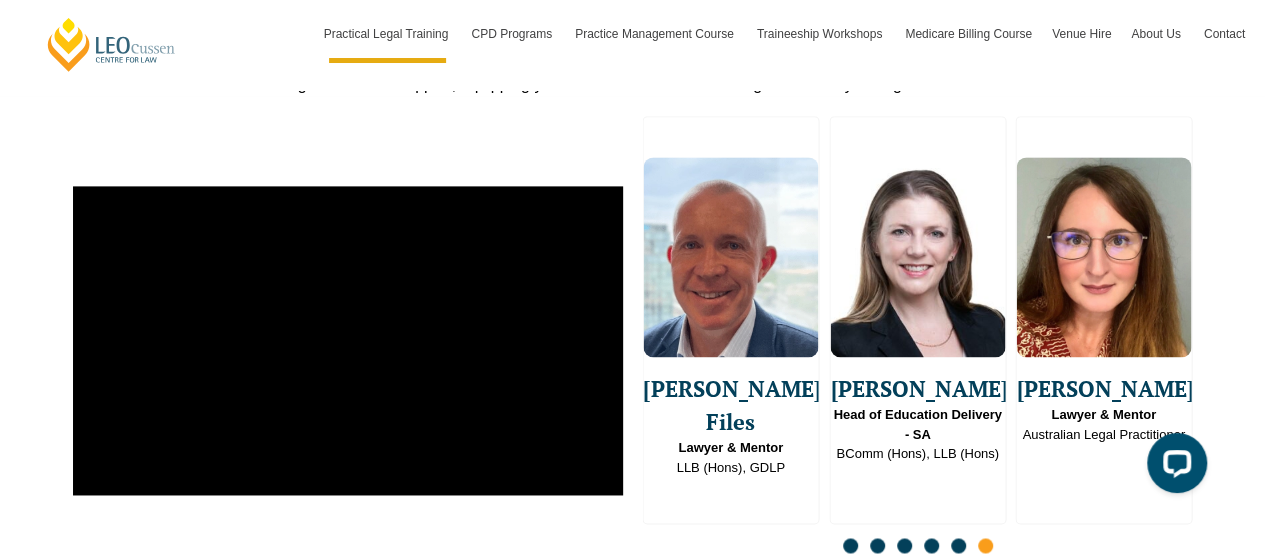 click at bounding box center [985, 545] 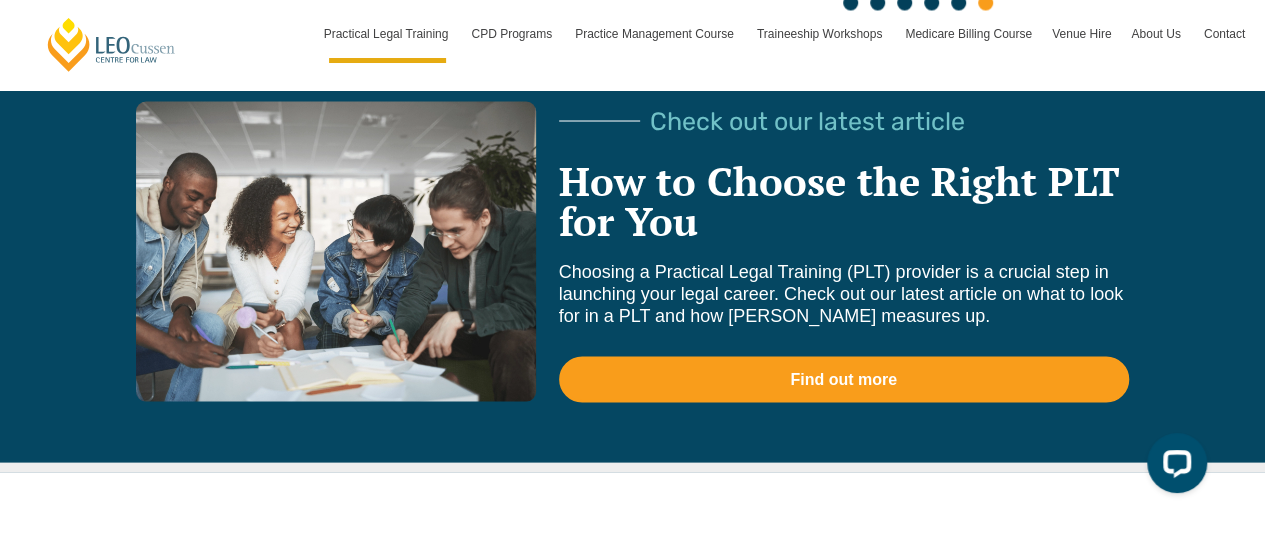 scroll, scrollTop: 5623, scrollLeft: 0, axis: vertical 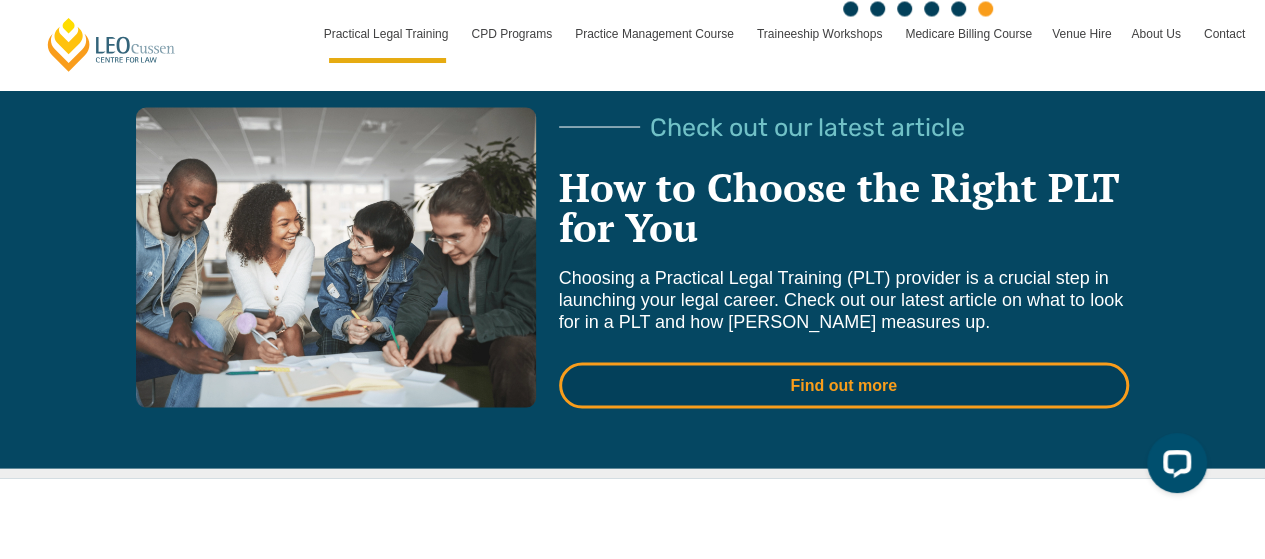 click on "Find out more" at bounding box center [843, 385] 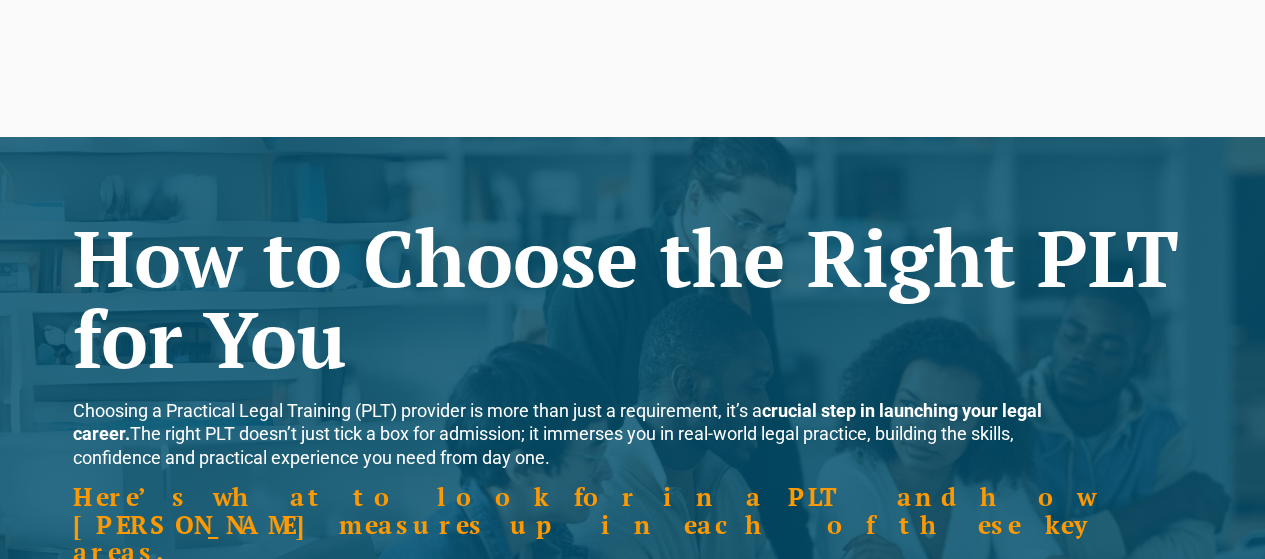 scroll, scrollTop: 0, scrollLeft: 0, axis: both 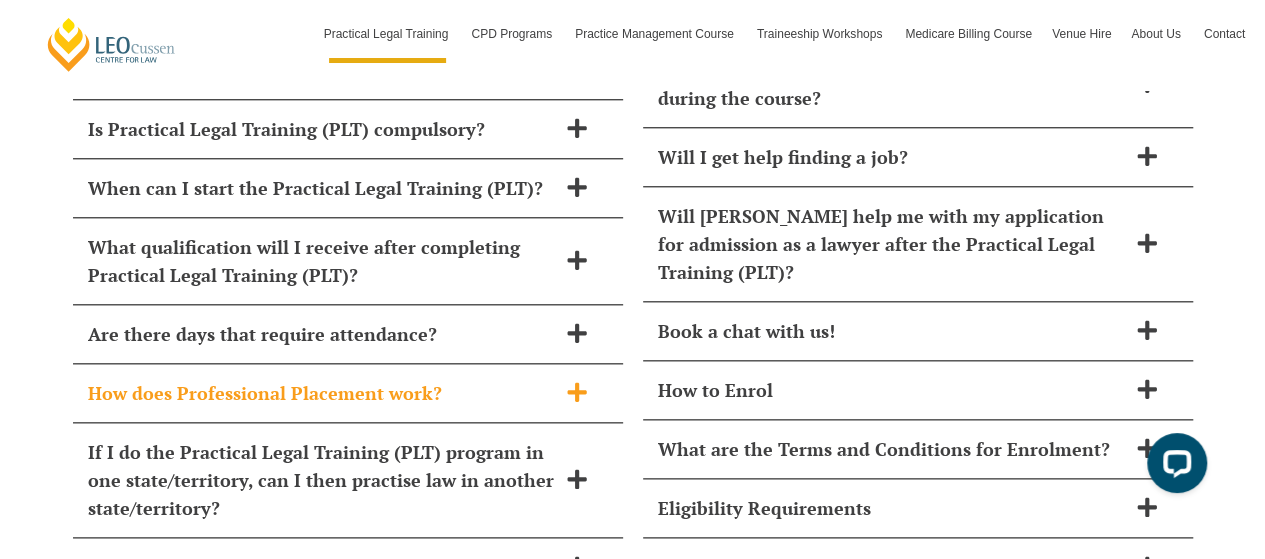 click 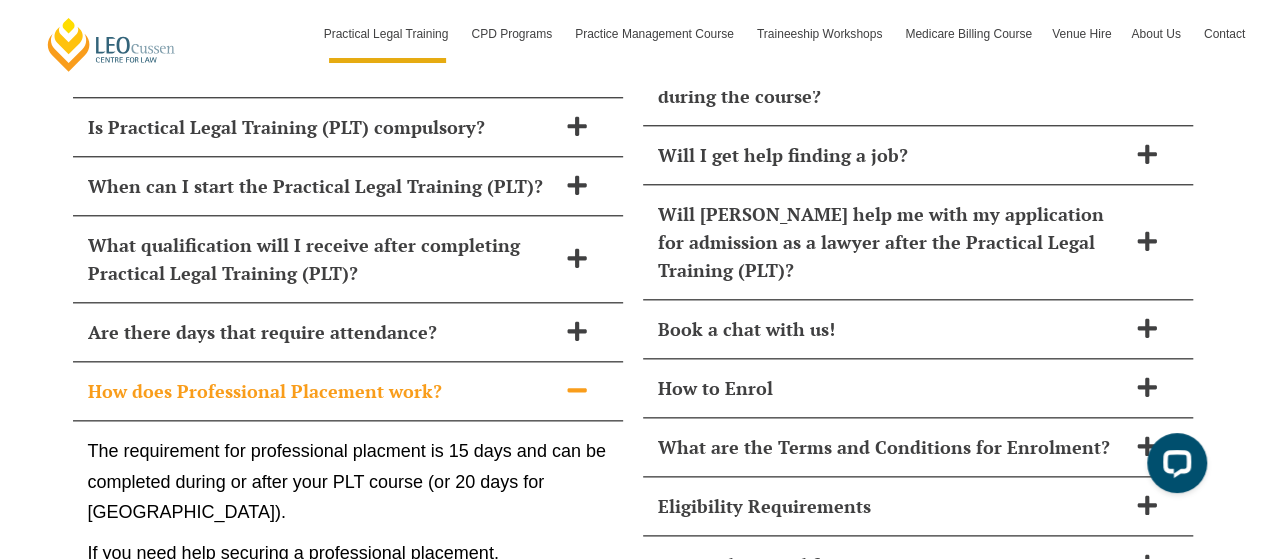 scroll, scrollTop: 8589, scrollLeft: 0, axis: vertical 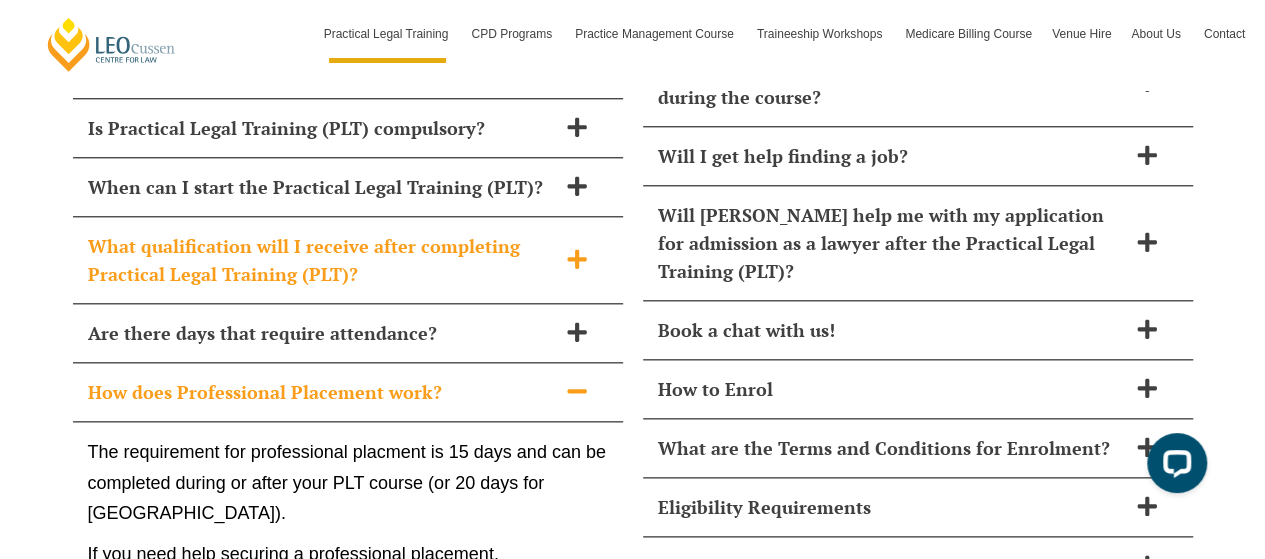 click 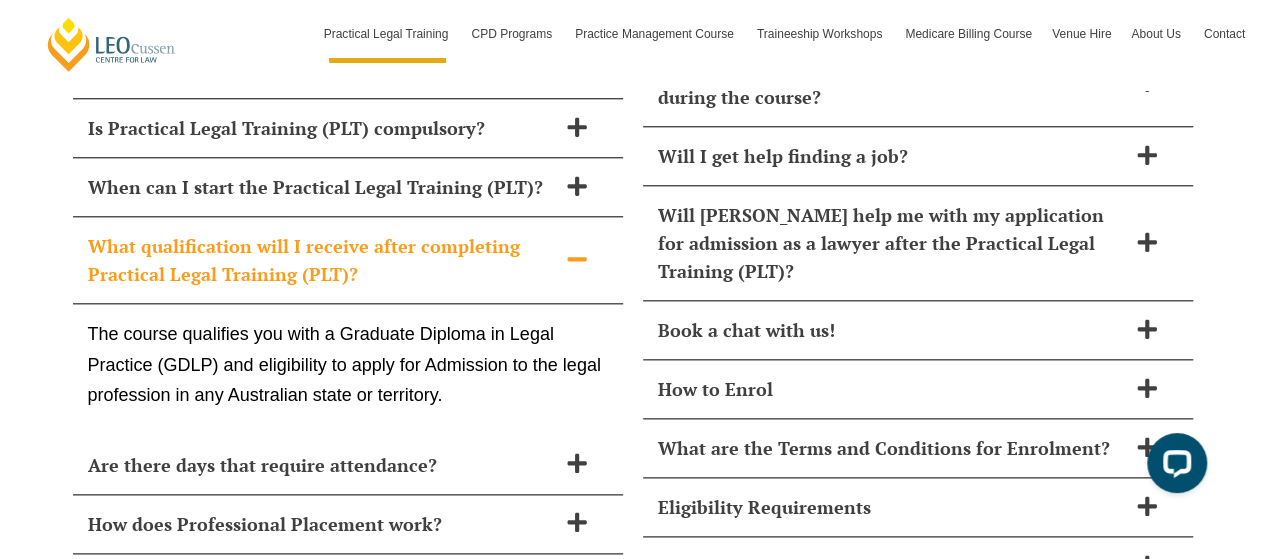 click 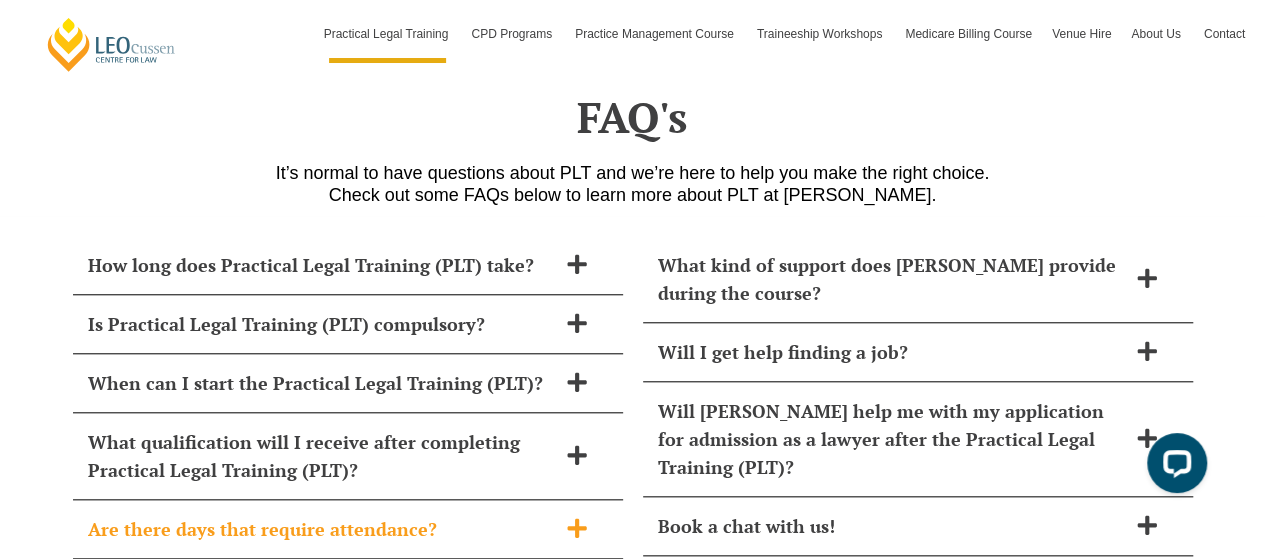 scroll, scrollTop: 8394, scrollLeft: 0, axis: vertical 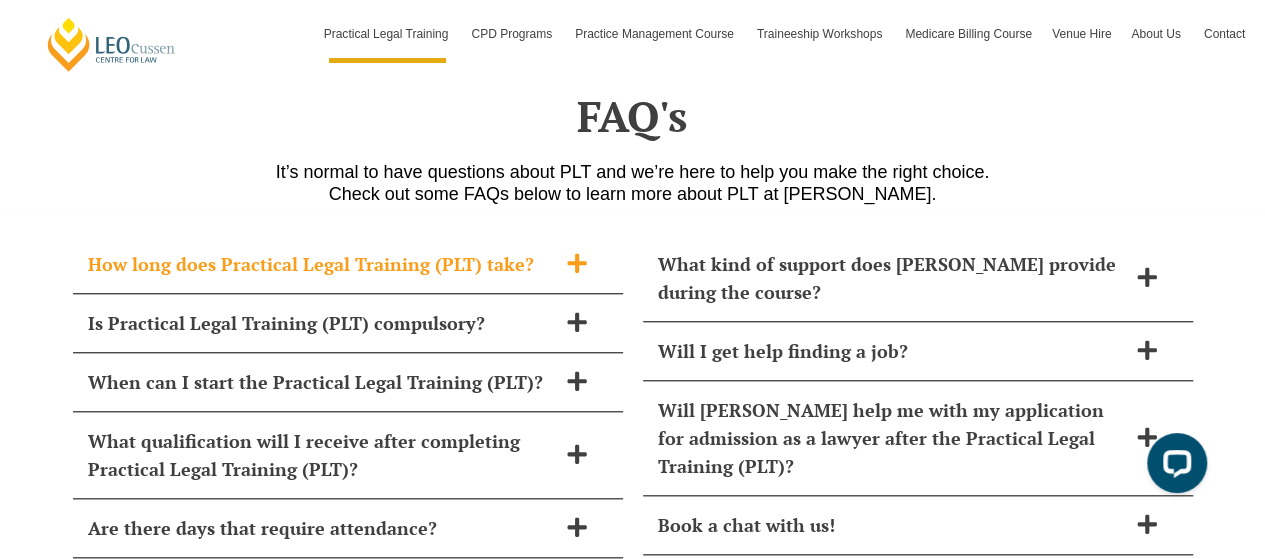 click 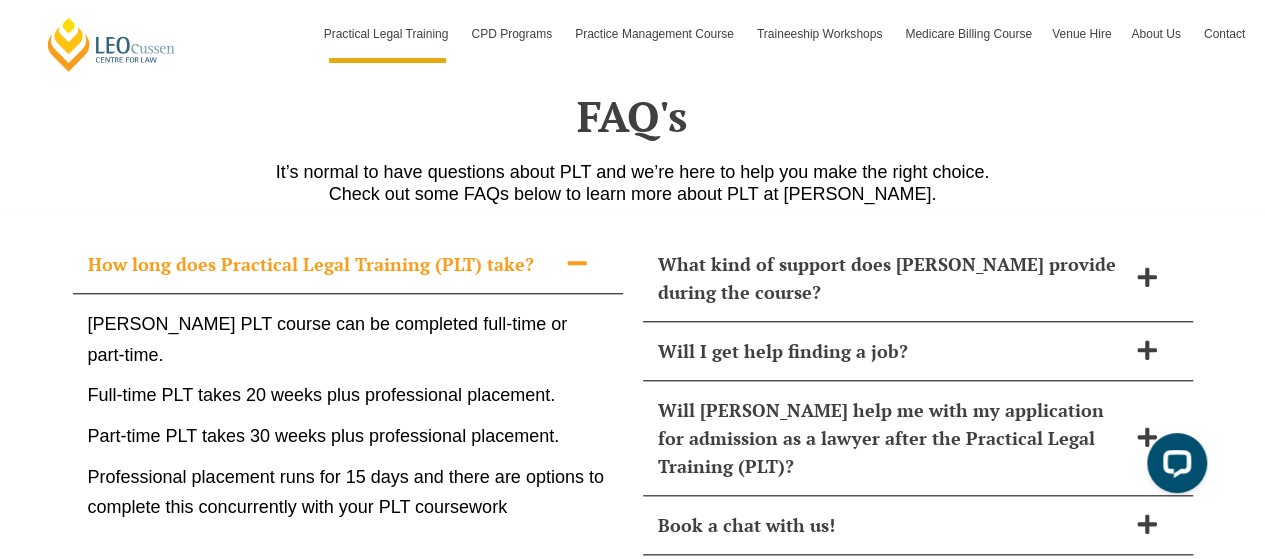 click 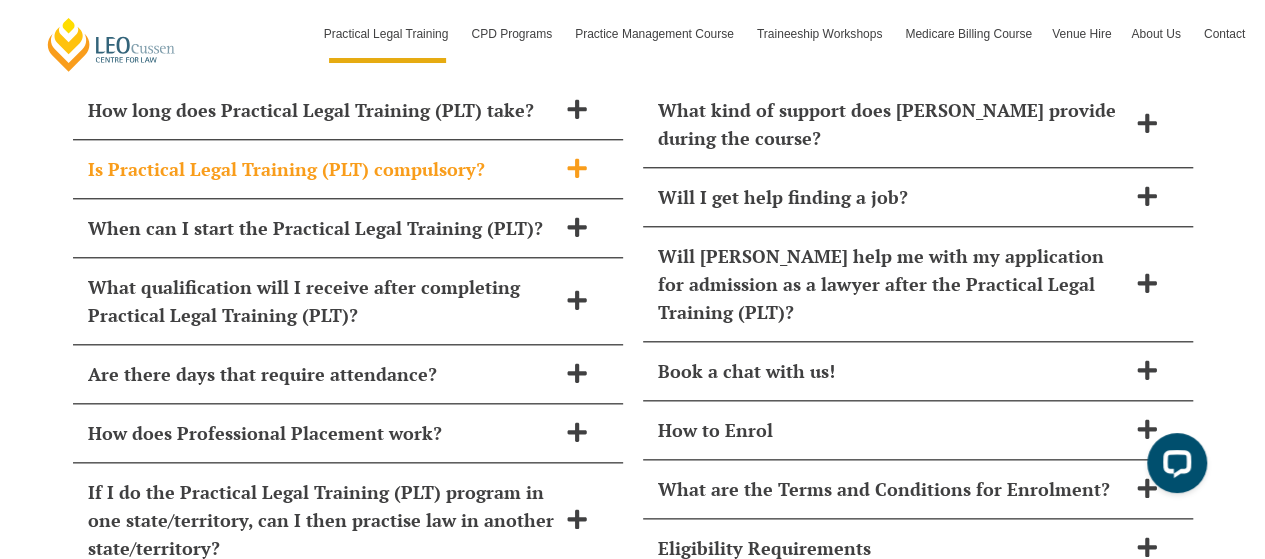 scroll, scrollTop: 8549, scrollLeft: 0, axis: vertical 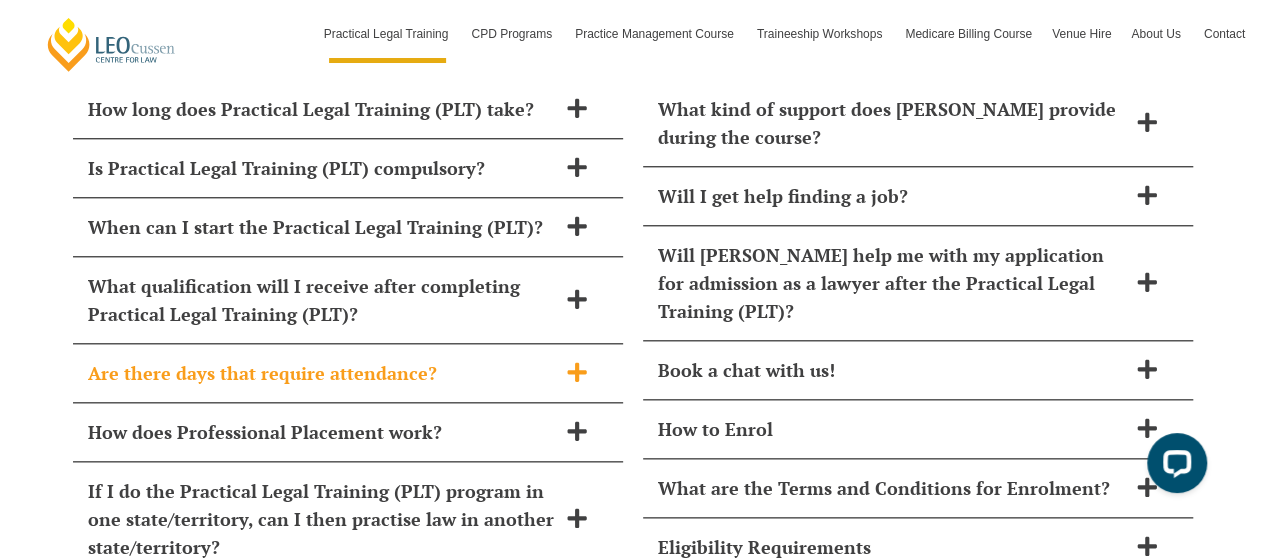 click 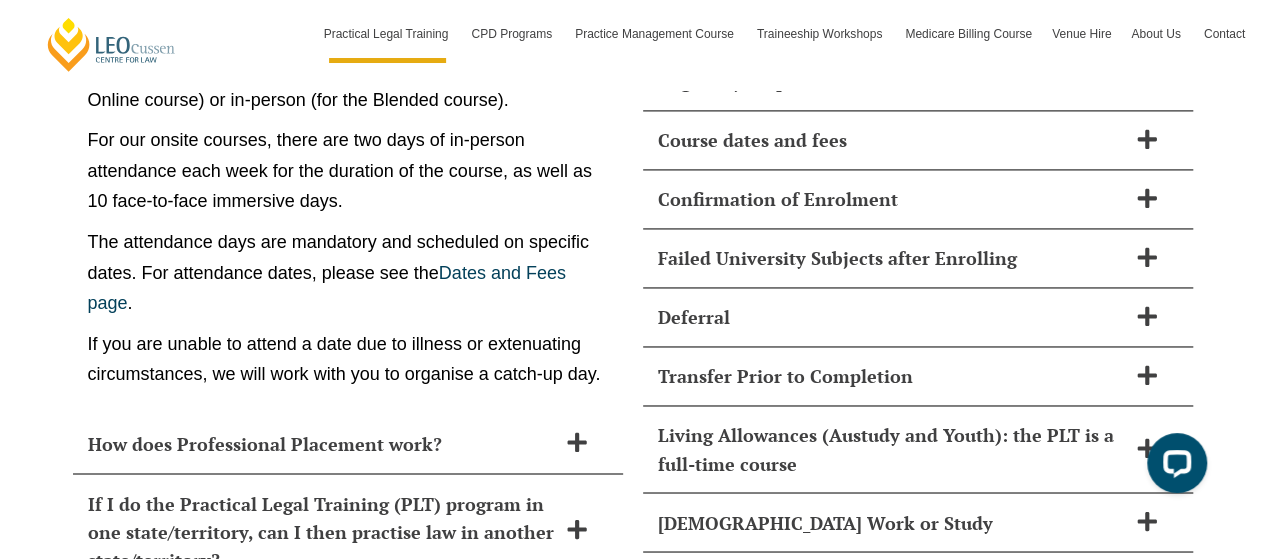 scroll, scrollTop: 9016, scrollLeft: 0, axis: vertical 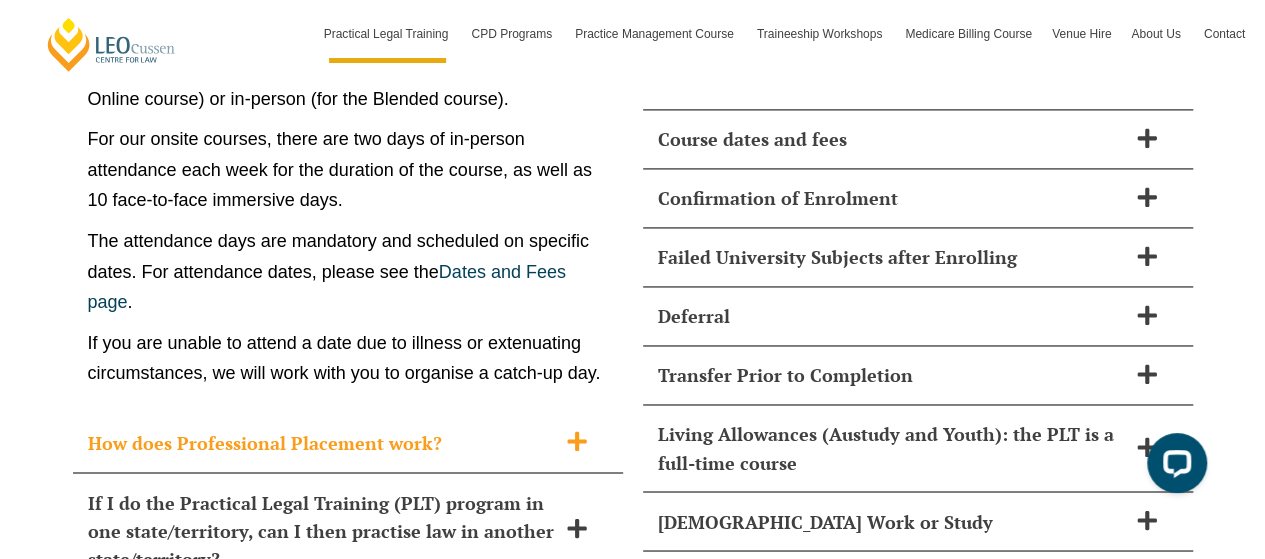 click at bounding box center [577, 442] 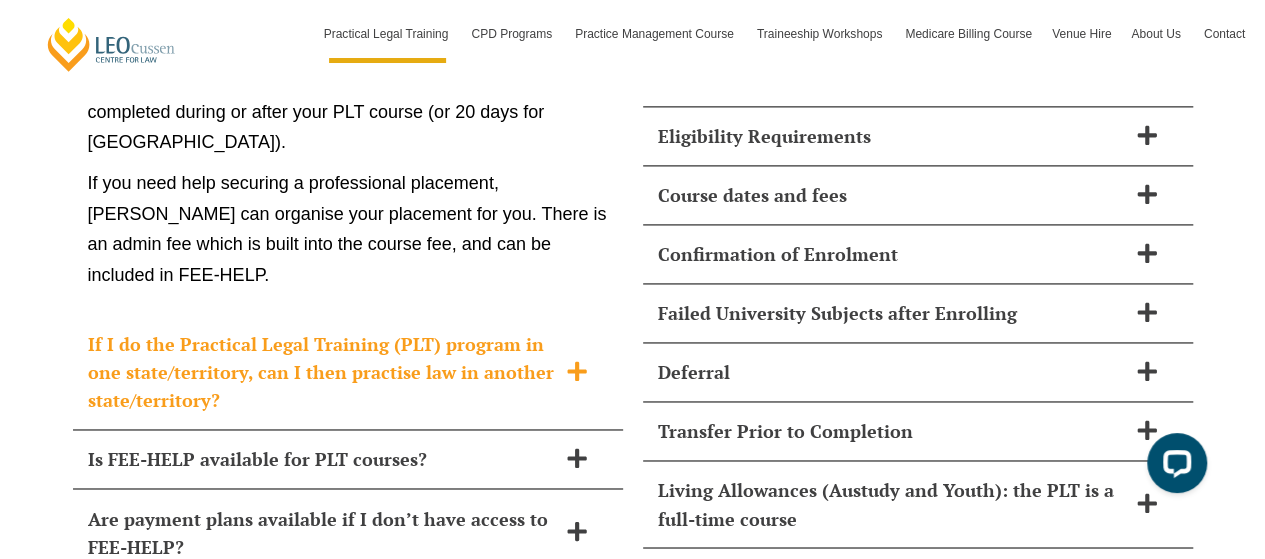 scroll, scrollTop: 8972, scrollLeft: 0, axis: vertical 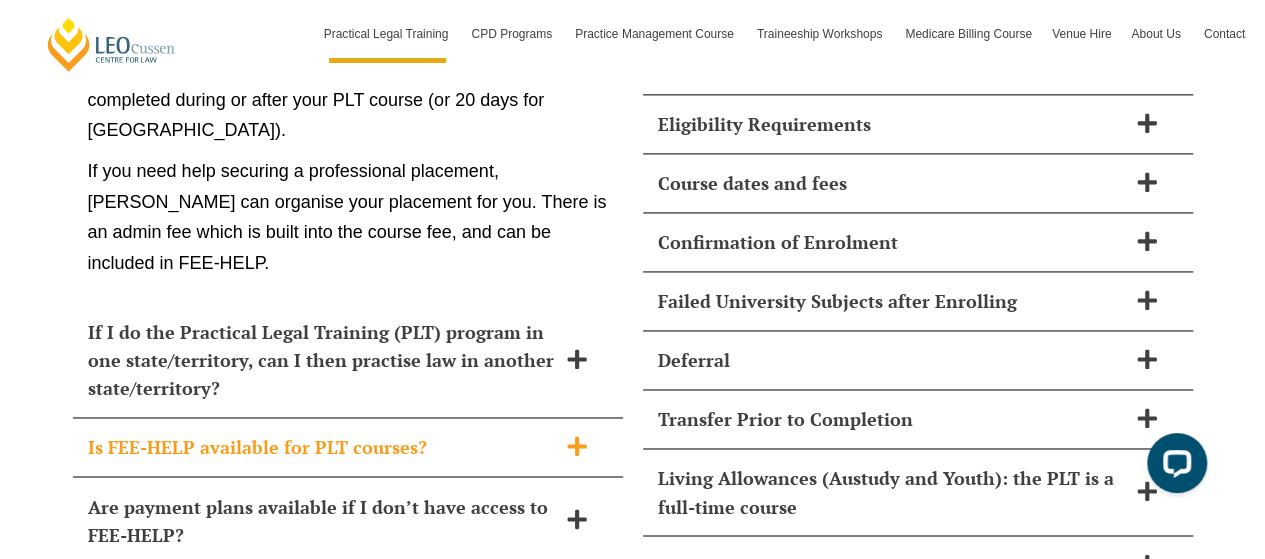 click 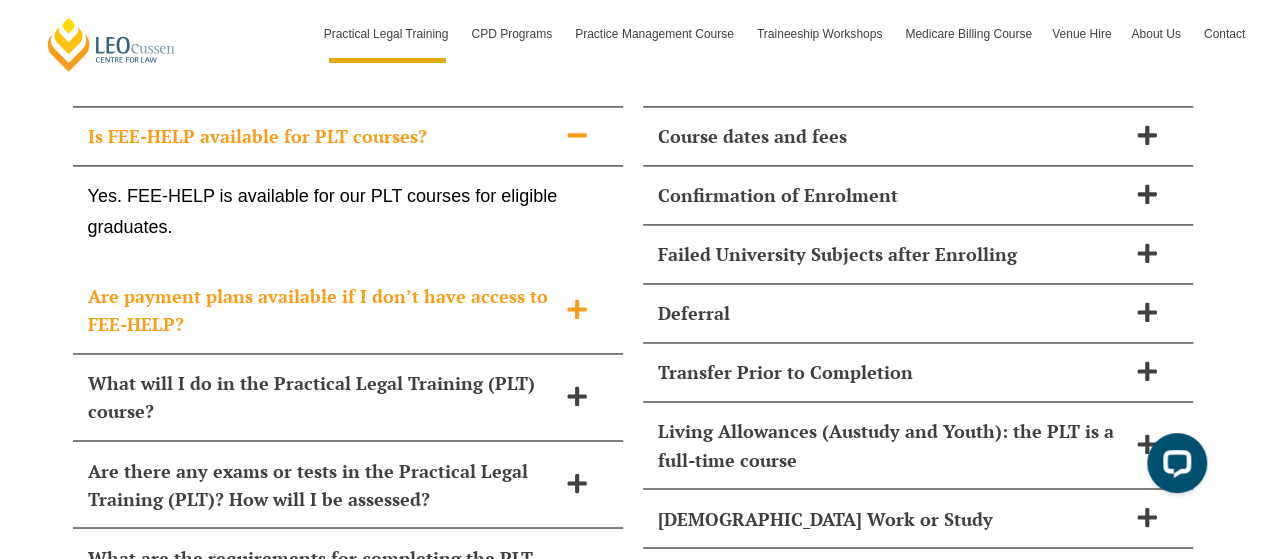 scroll, scrollTop: 9020, scrollLeft: 0, axis: vertical 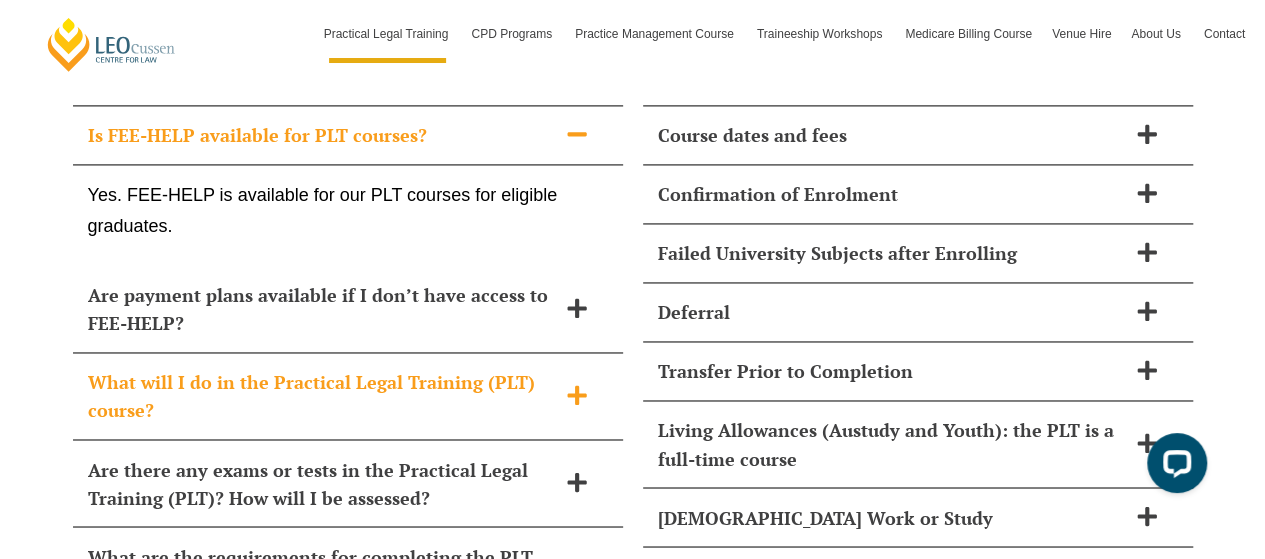 click 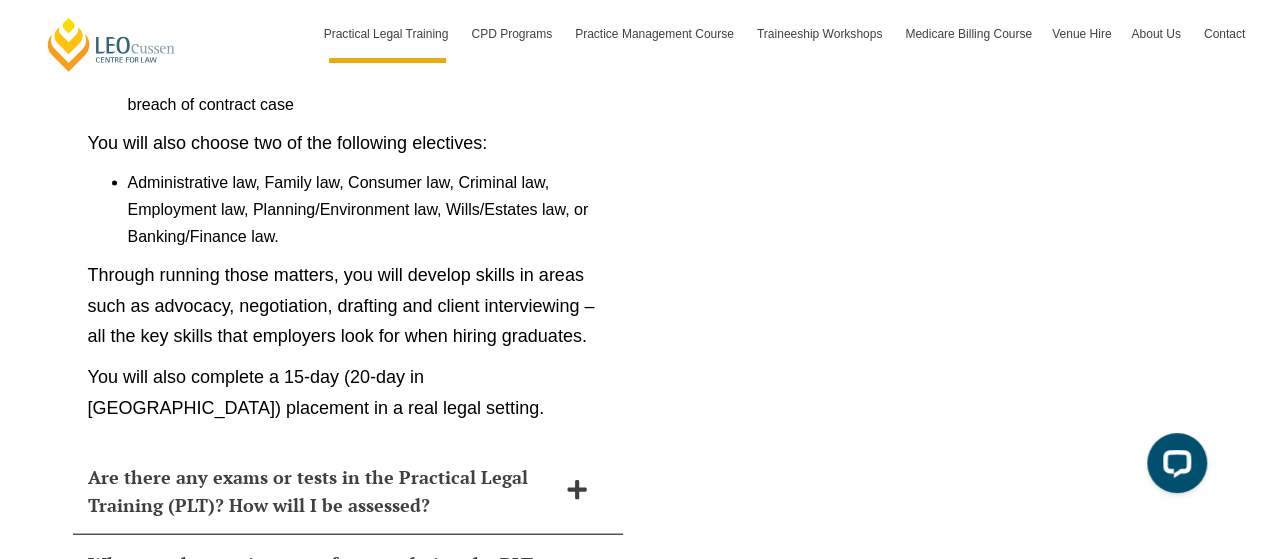 scroll, scrollTop: 9597, scrollLeft: 0, axis: vertical 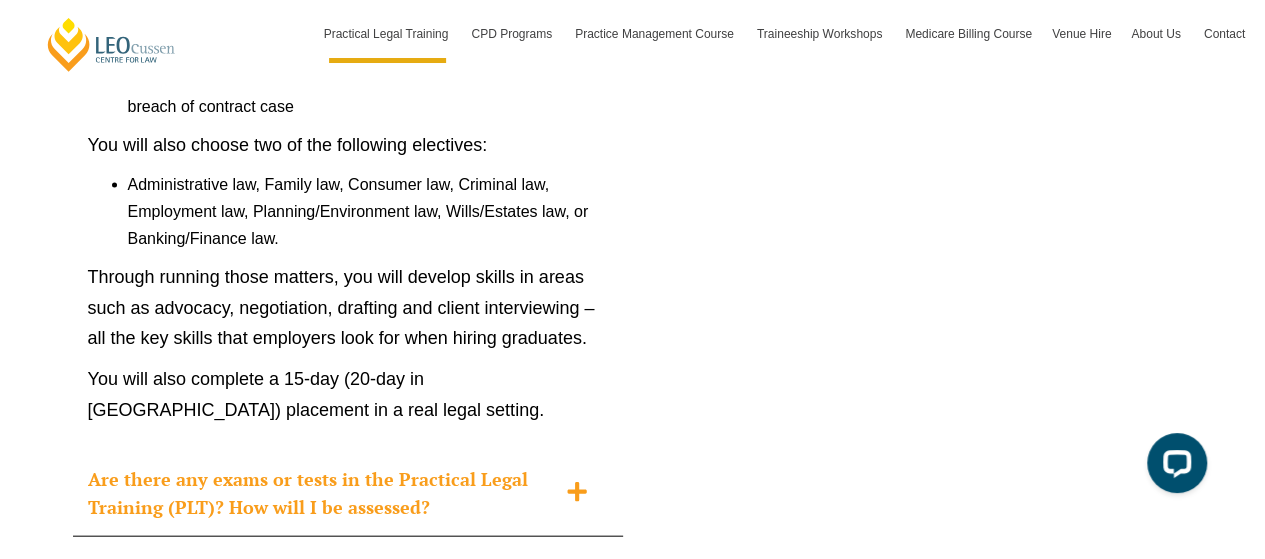 click 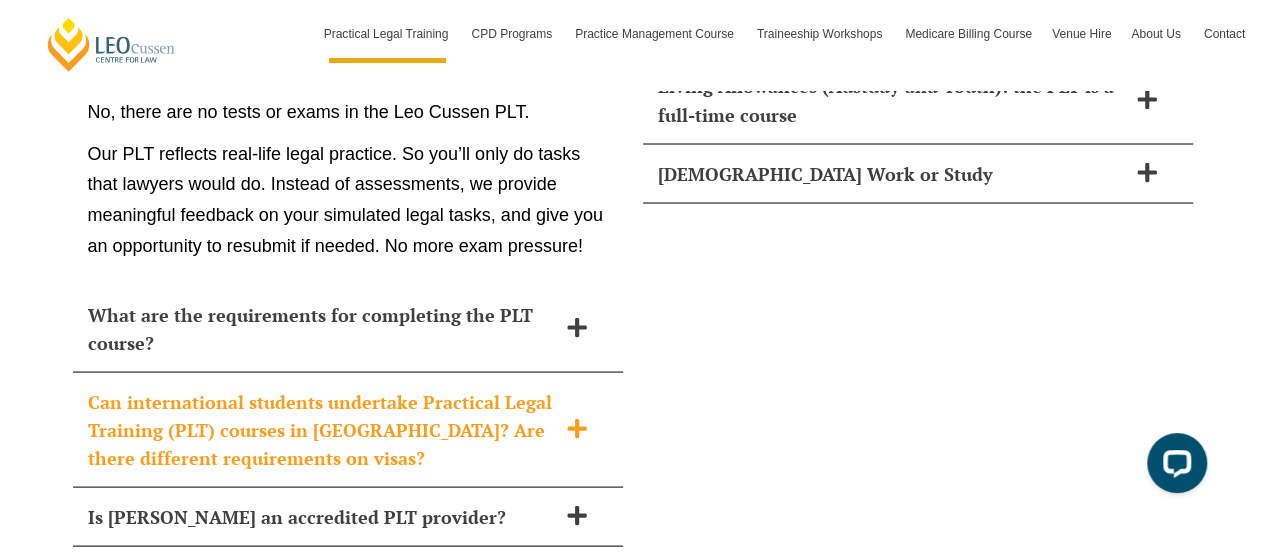 scroll, scrollTop: 9374, scrollLeft: 0, axis: vertical 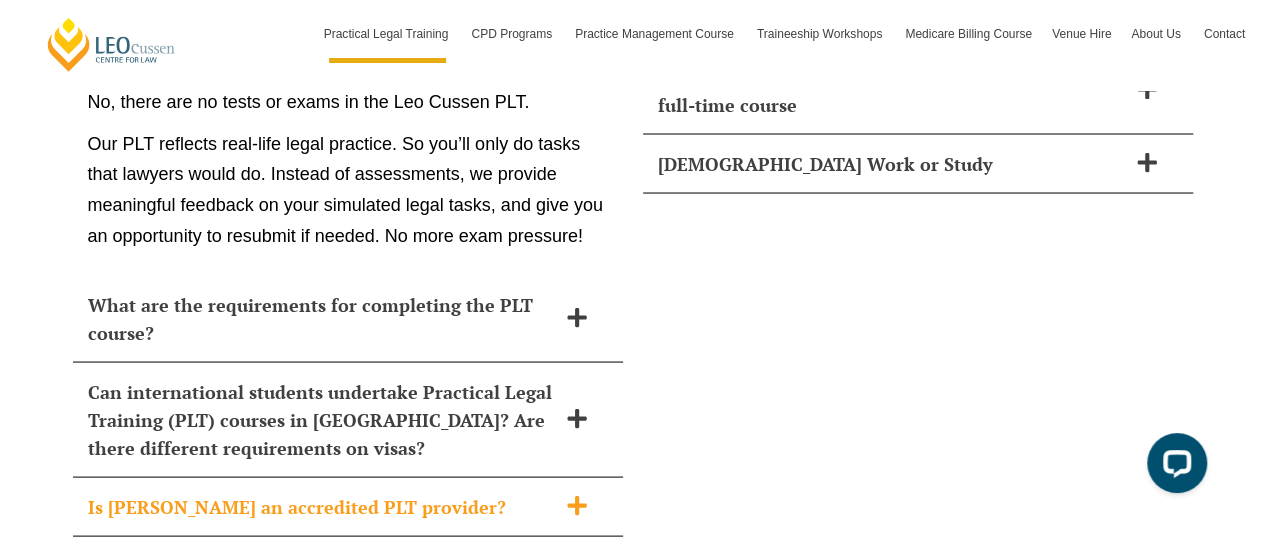 click 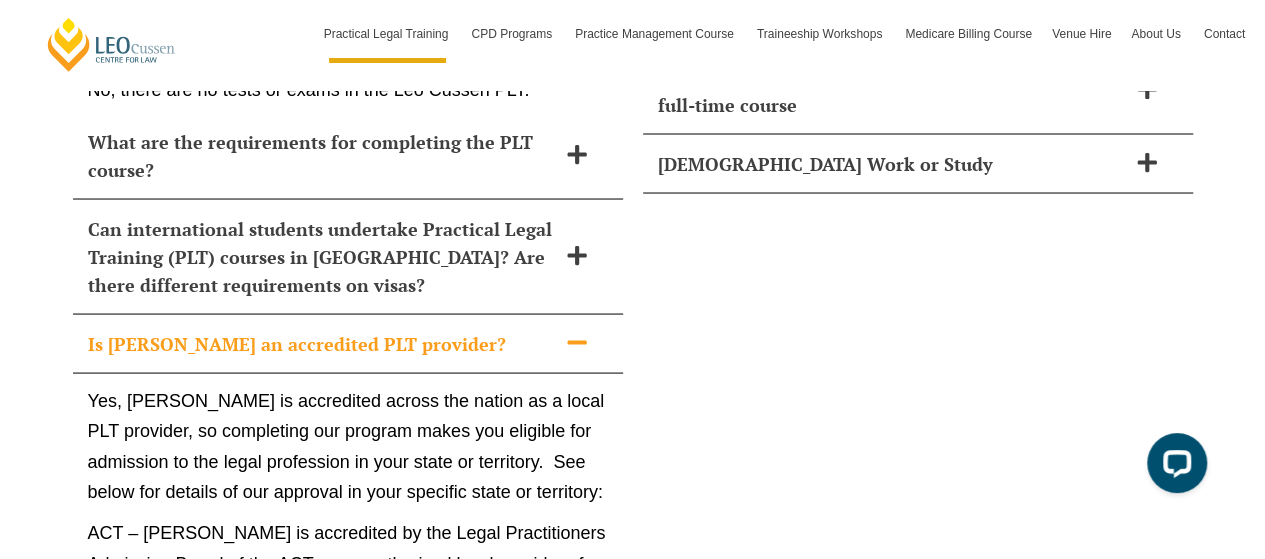 scroll, scrollTop: 9357, scrollLeft: 0, axis: vertical 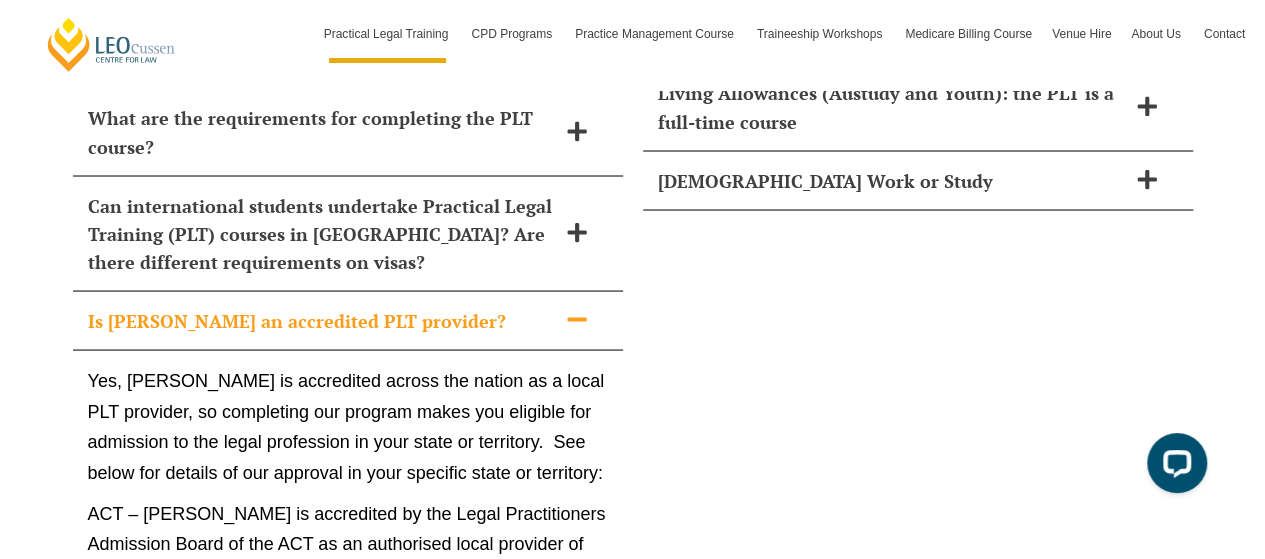 click 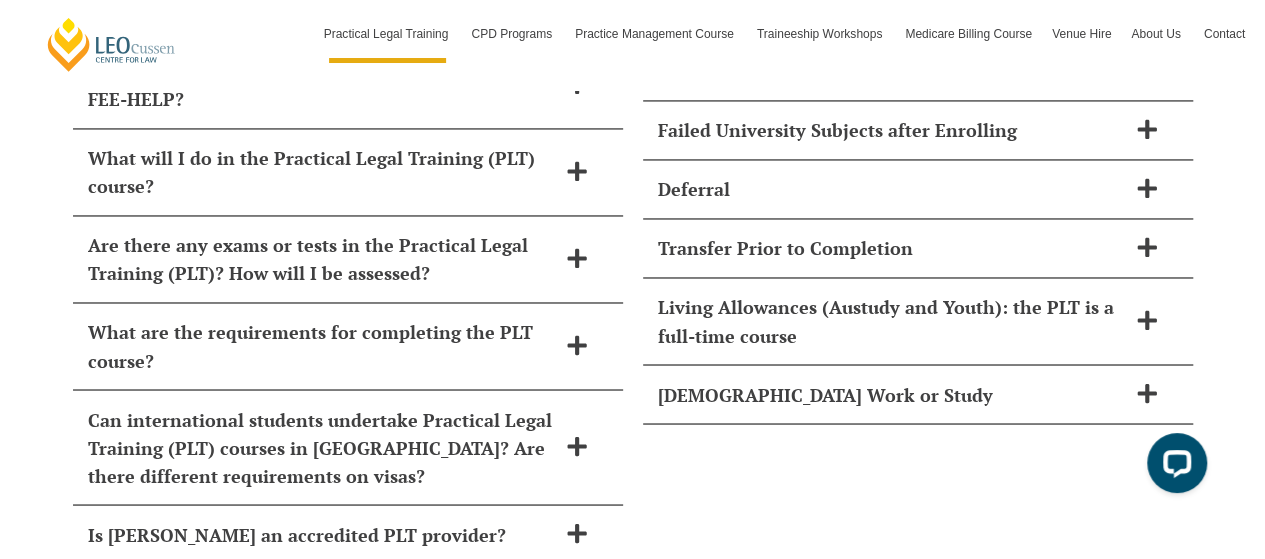 scroll, scrollTop: 9144, scrollLeft: 0, axis: vertical 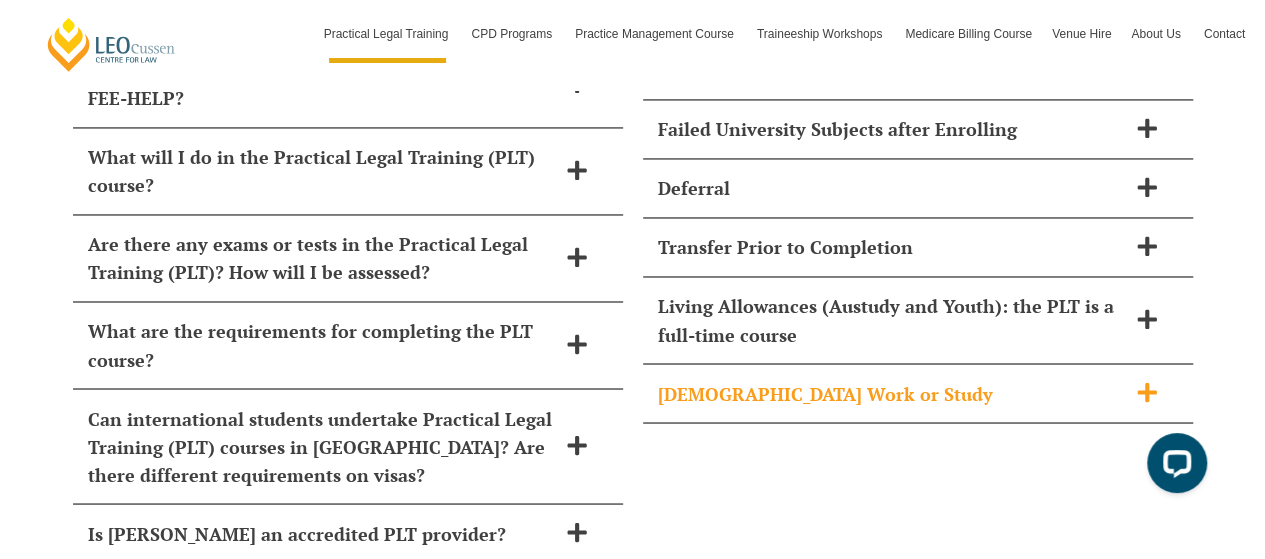 click 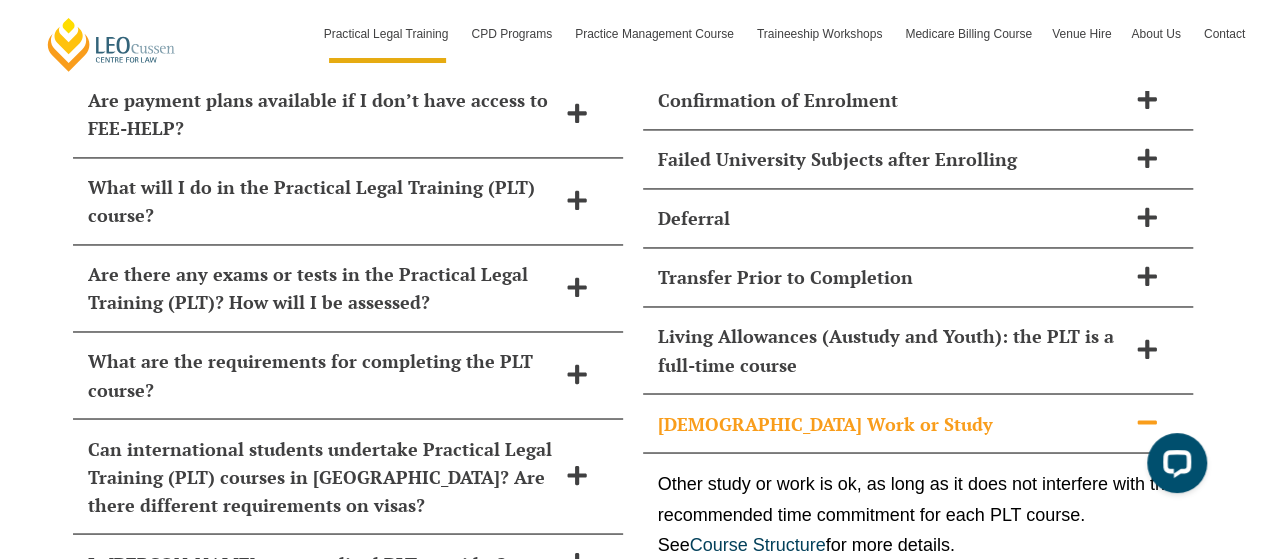 scroll, scrollTop: 9116, scrollLeft: 0, axis: vertical 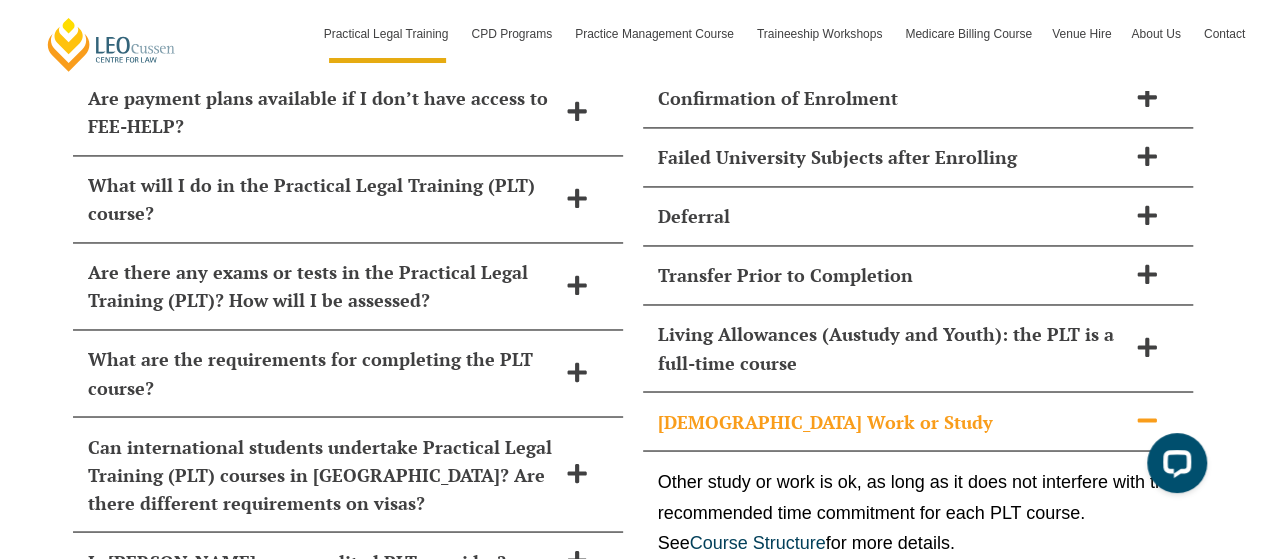 click 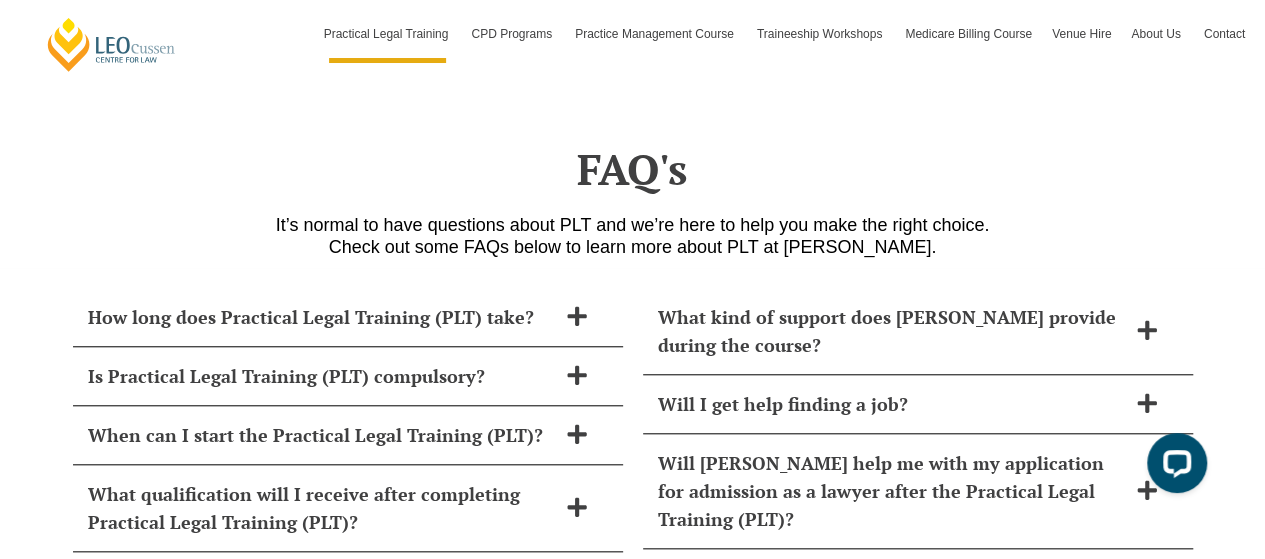 scroll, scrollTop: 8338, scrollLeft: 0, axis: vertical 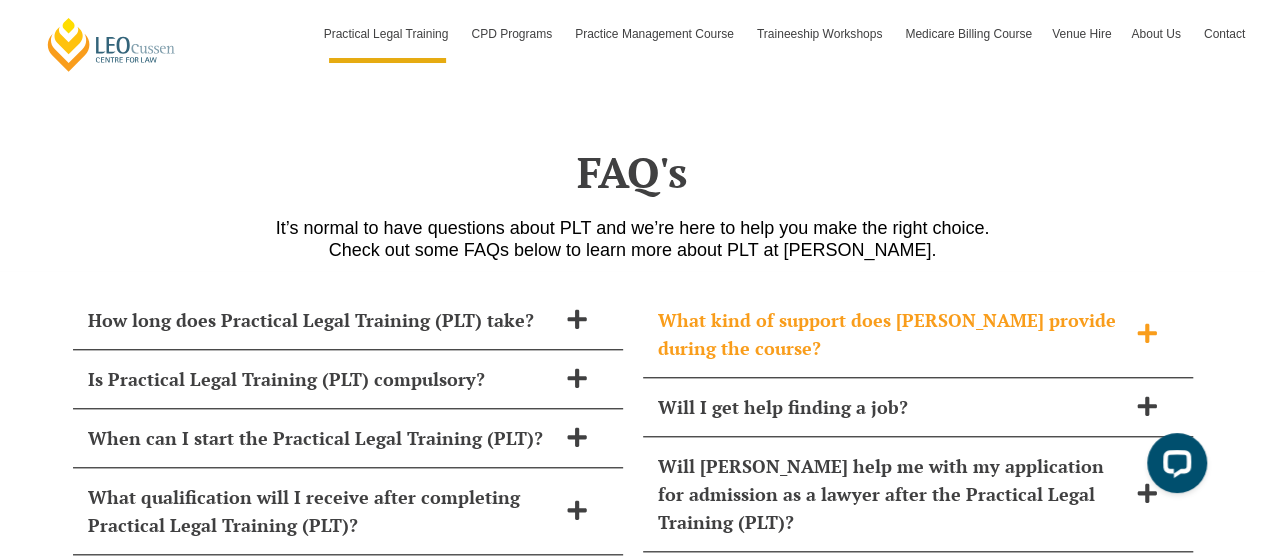 click 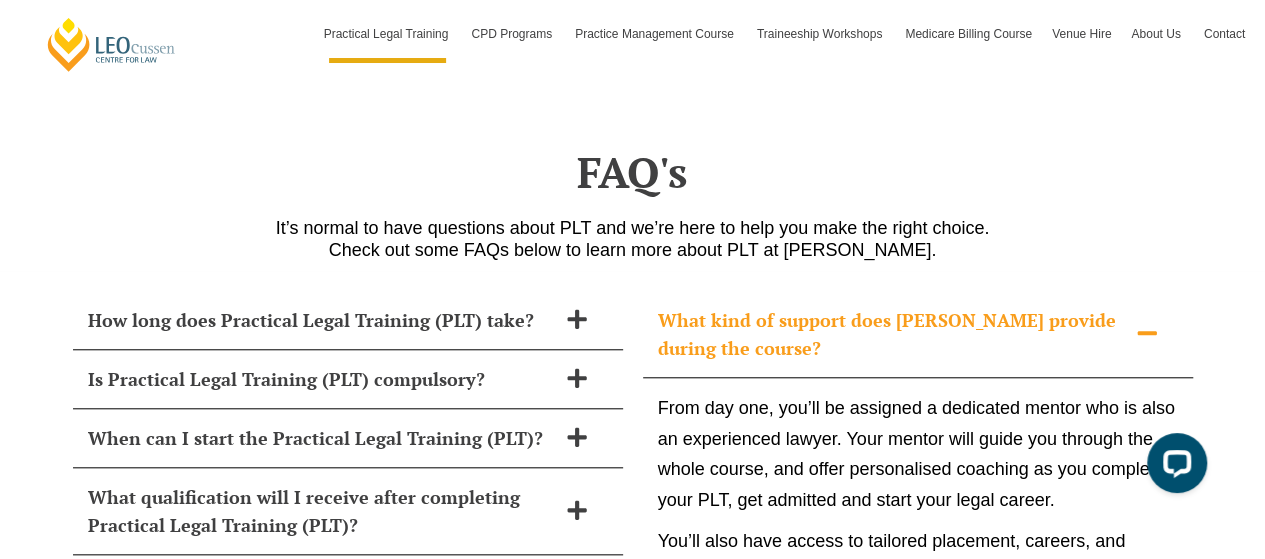click 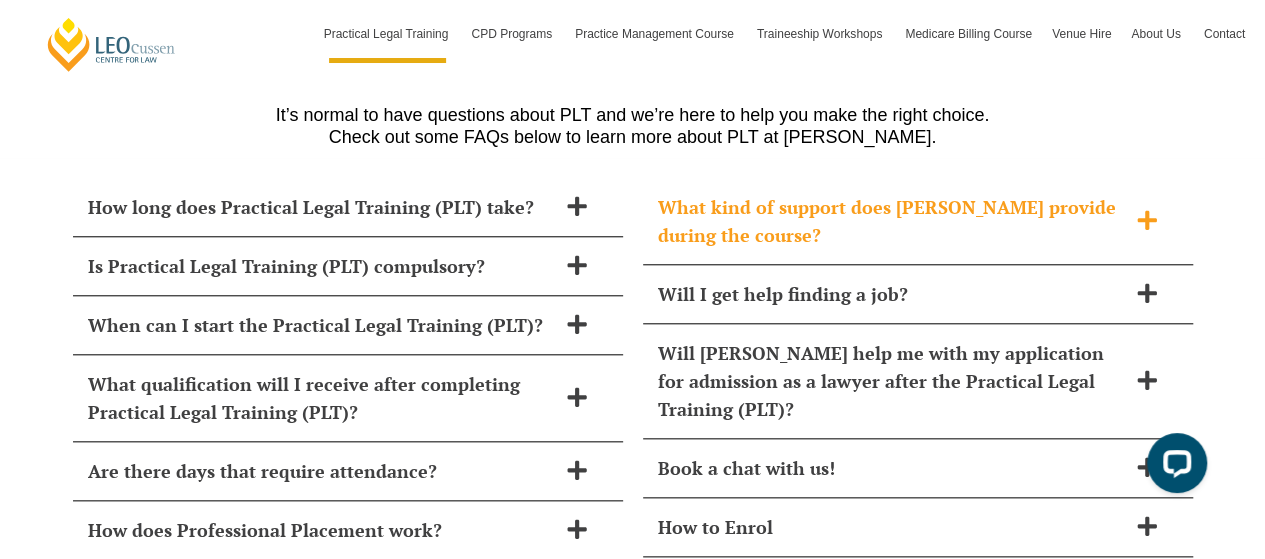 scroll, scrollTop: 8450, scrollLeft: 0, axis: vertical 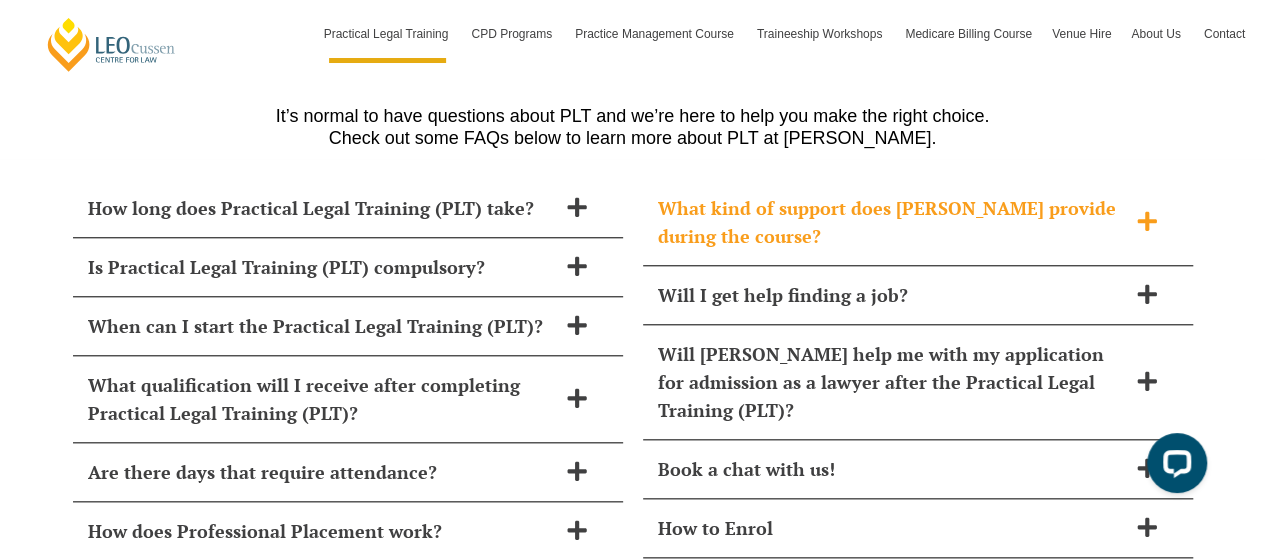 click on "Will [PERSON_NAME] help me with my application for admission as a lawyer after the Practical Legal Training (PLT)?" at bounding box center [918, 382] 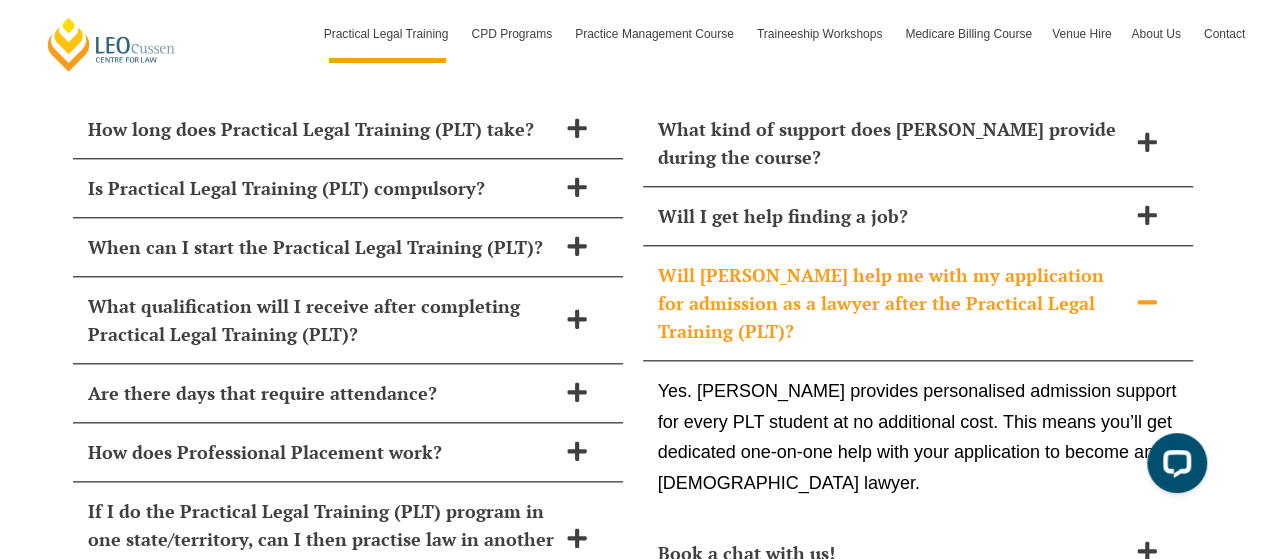 scroll, scrollTop: 8530, scrollLeft: 0, axis: vertical 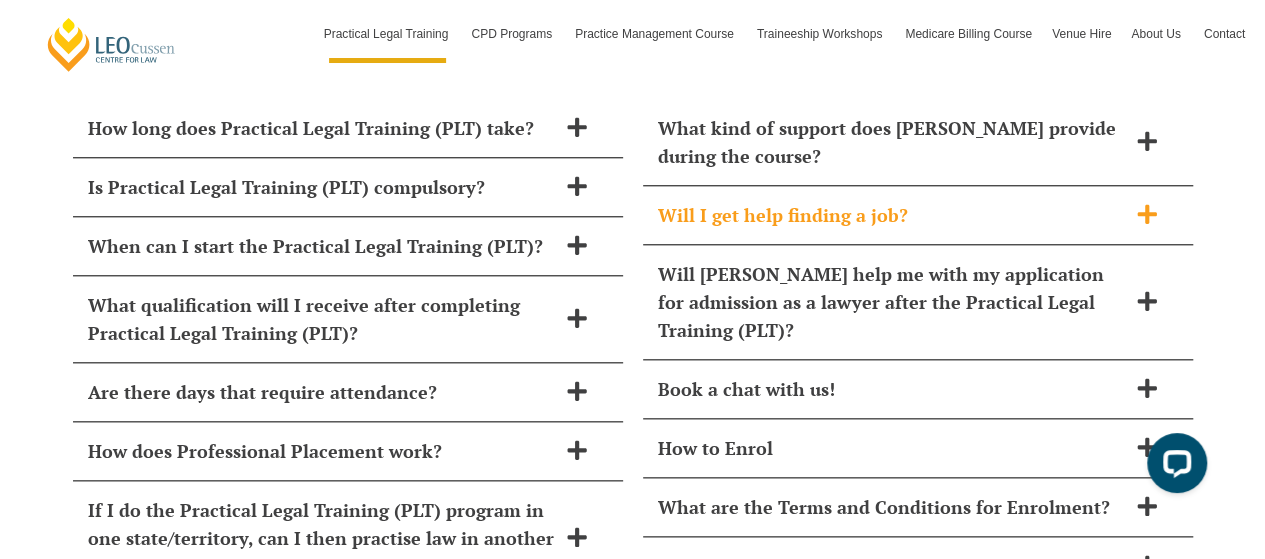 click 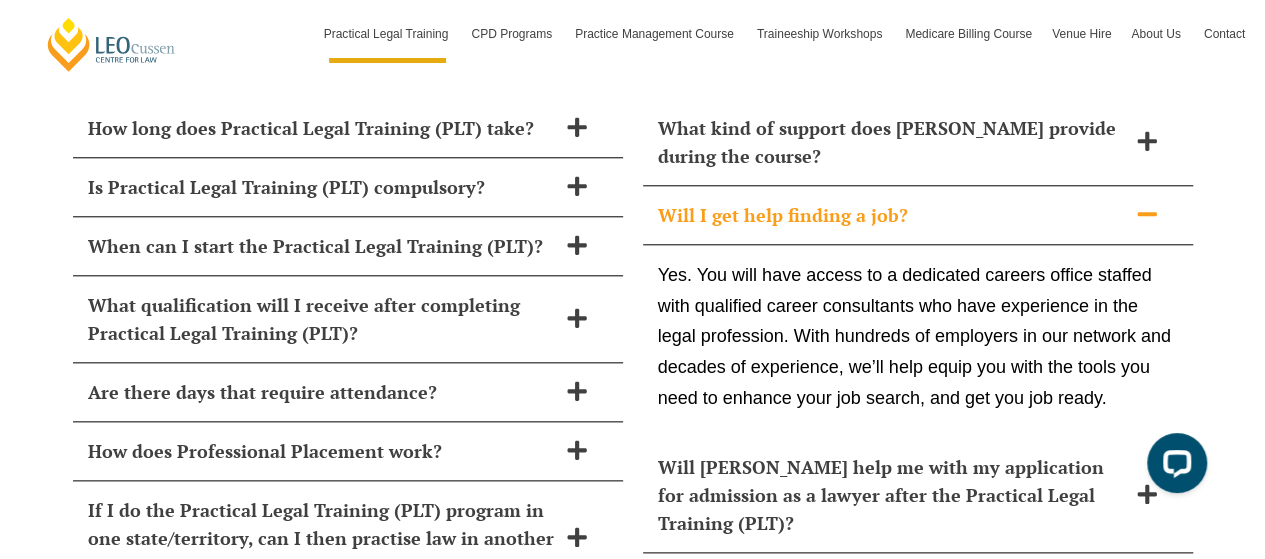 click 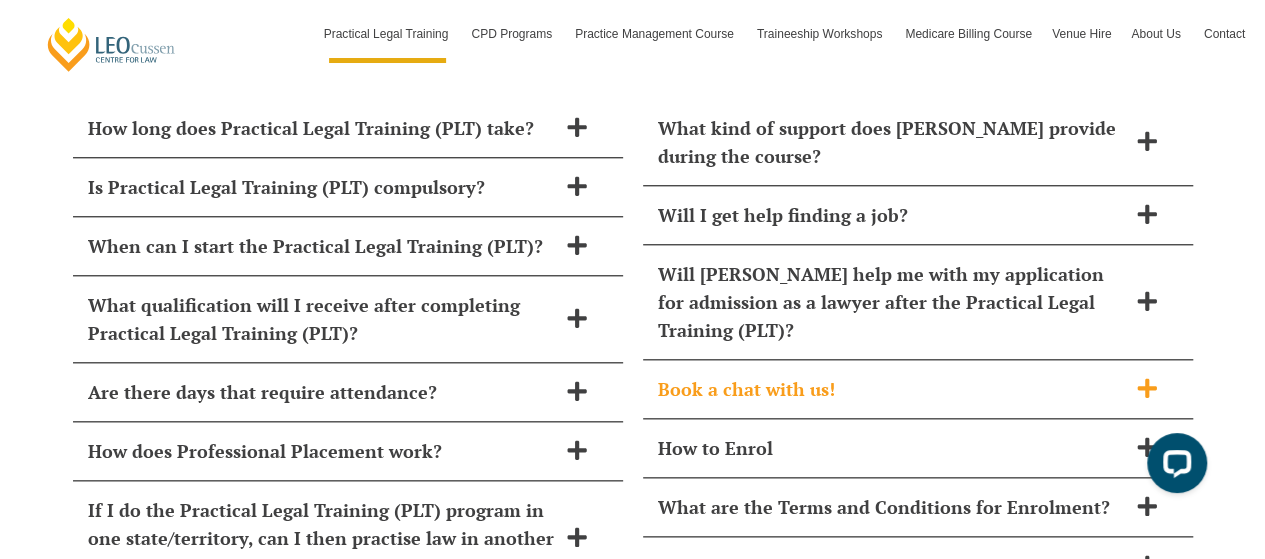 click on "Book a chat with us!" at bounding box center [892, 389] 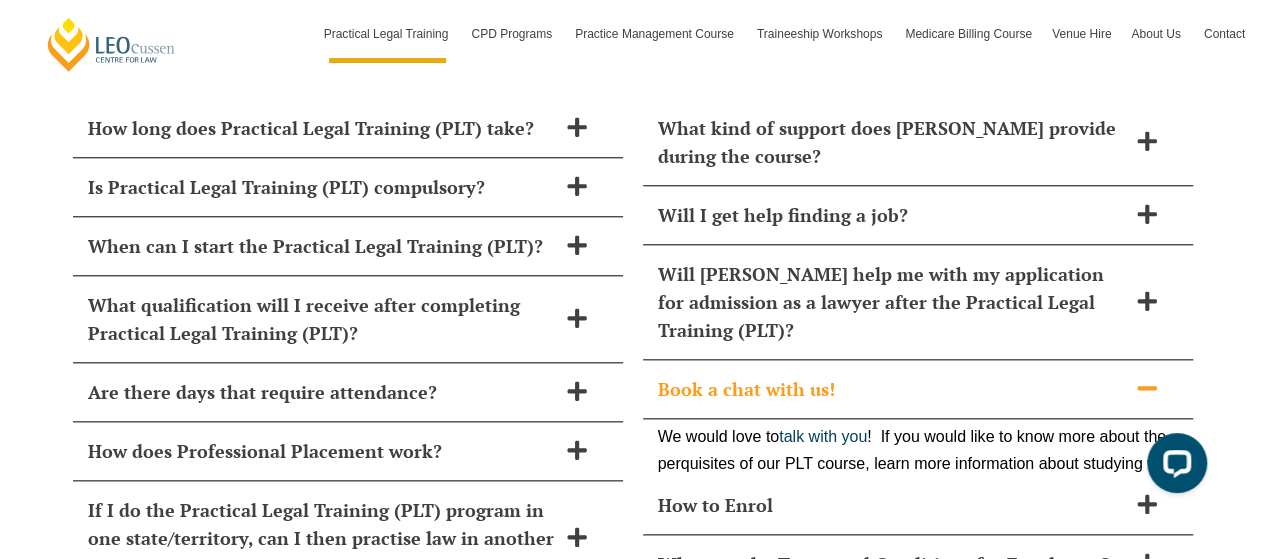 scroll, scrollTop: 8604, scrollLeft: 0, axis: vertical 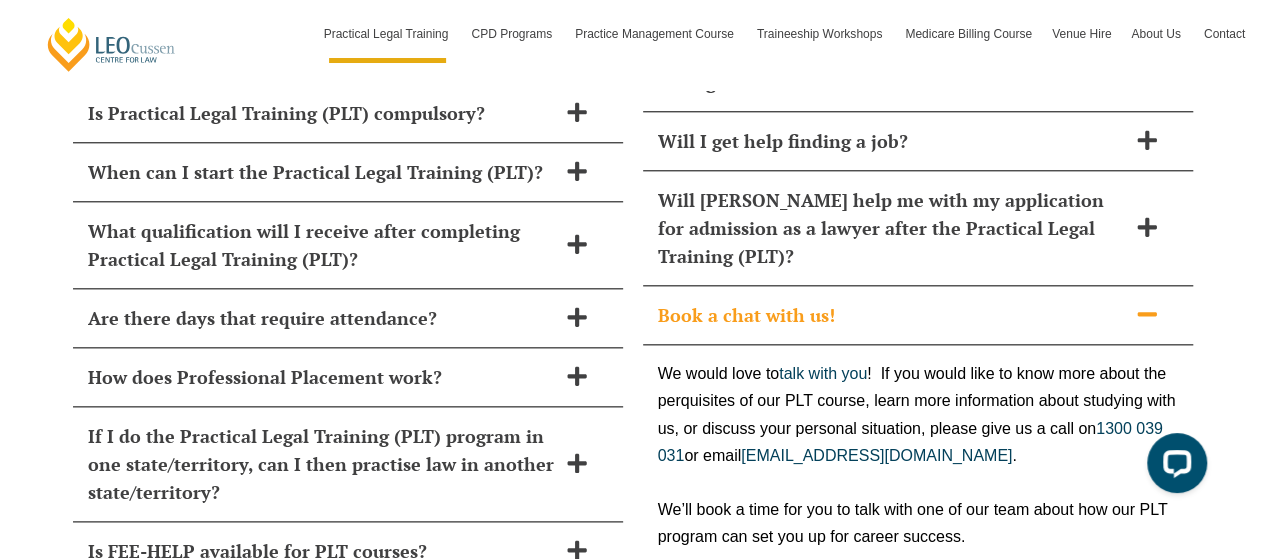 click on "Book a chat with us!" at bounding box center (918, 315) 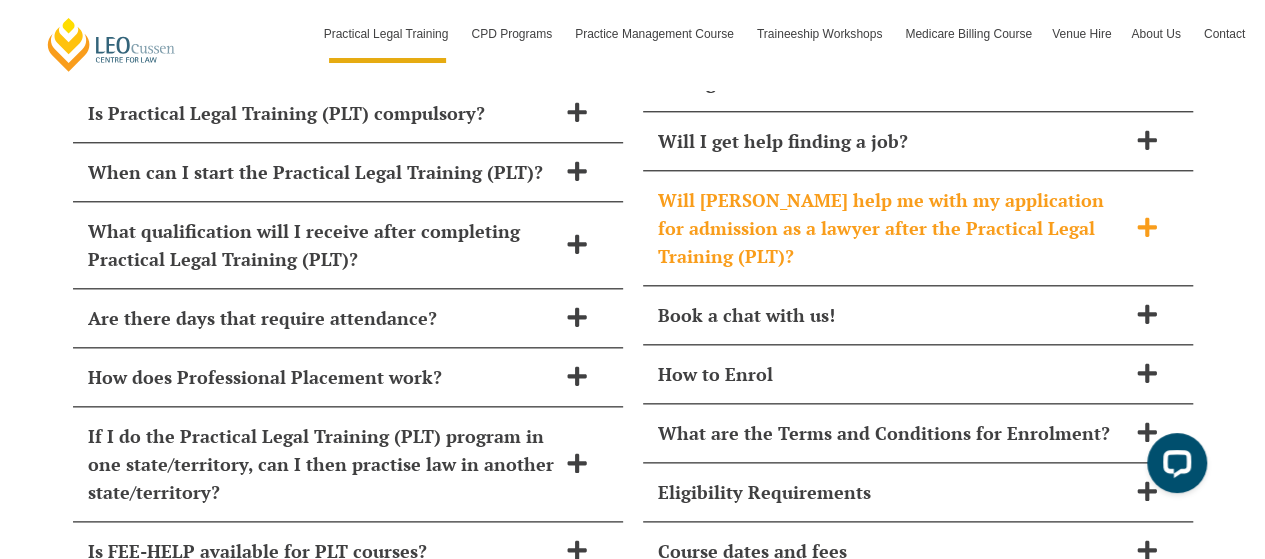 click on "Will [PERSON_NAME] help me with my application for admission as a lawyer after the Practical Legal Training (PLT)?" at bounding box center (918, 228) 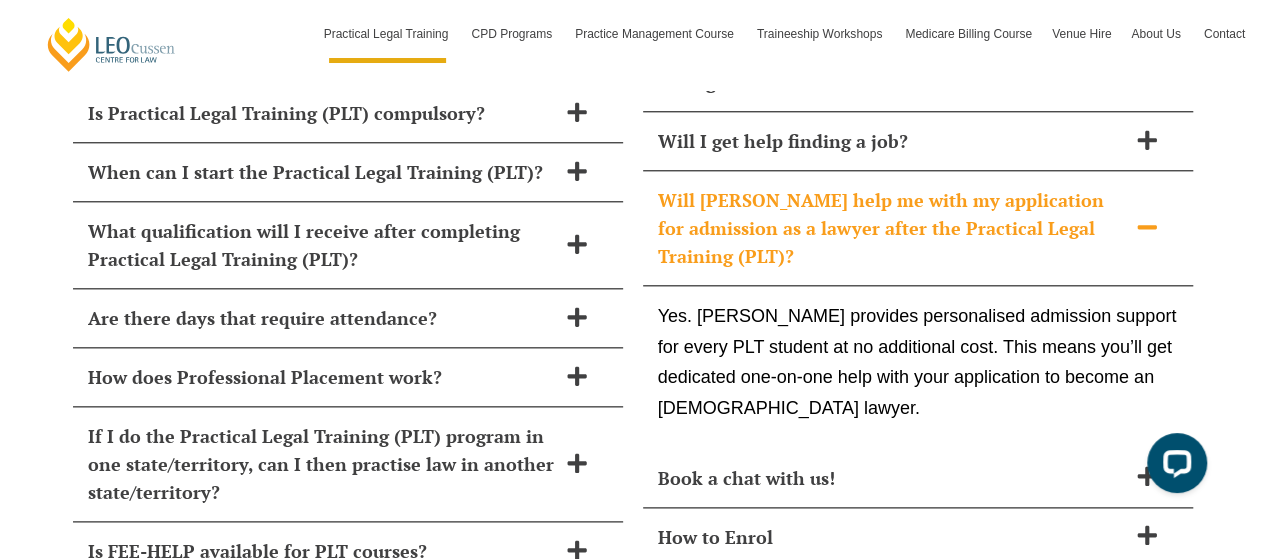 click 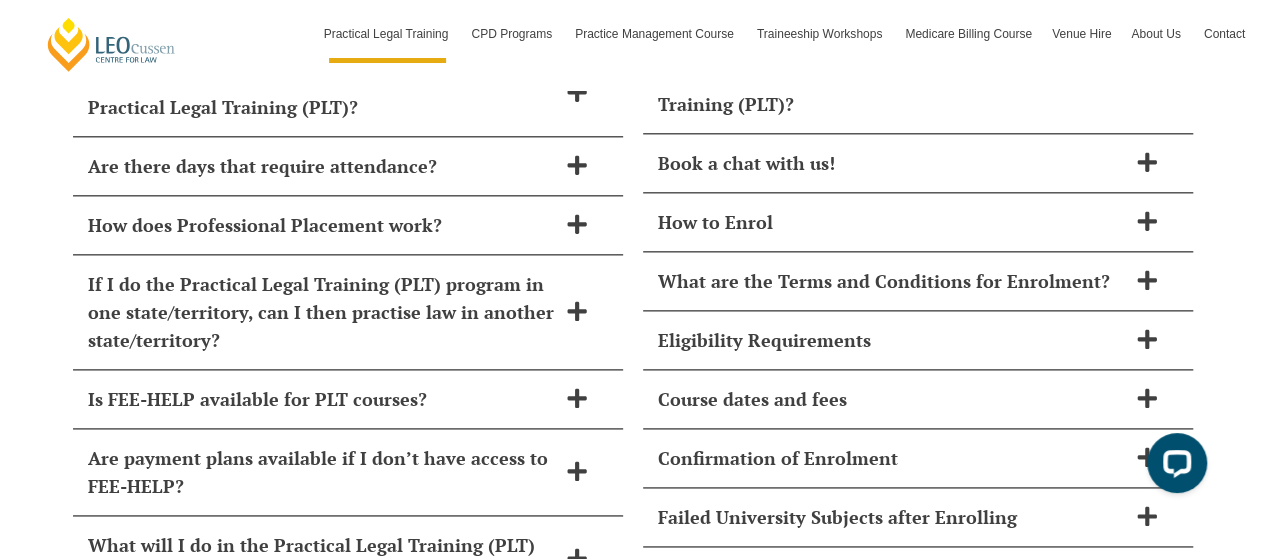 scroll, scrollTop: 8757, scrollLeft: 0, axis: vertical 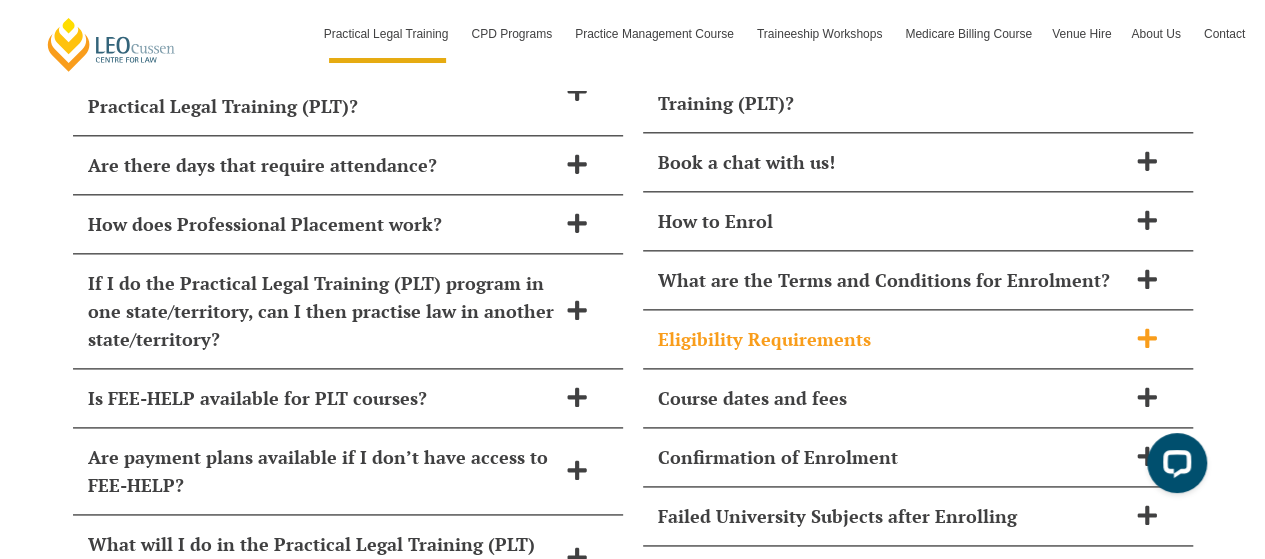 click 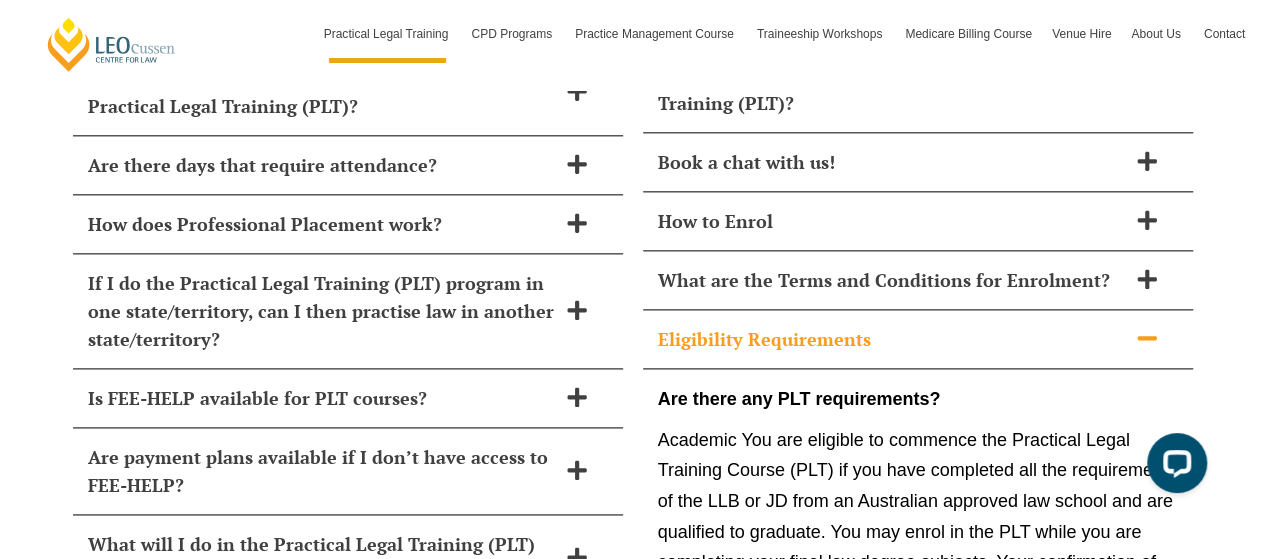 click 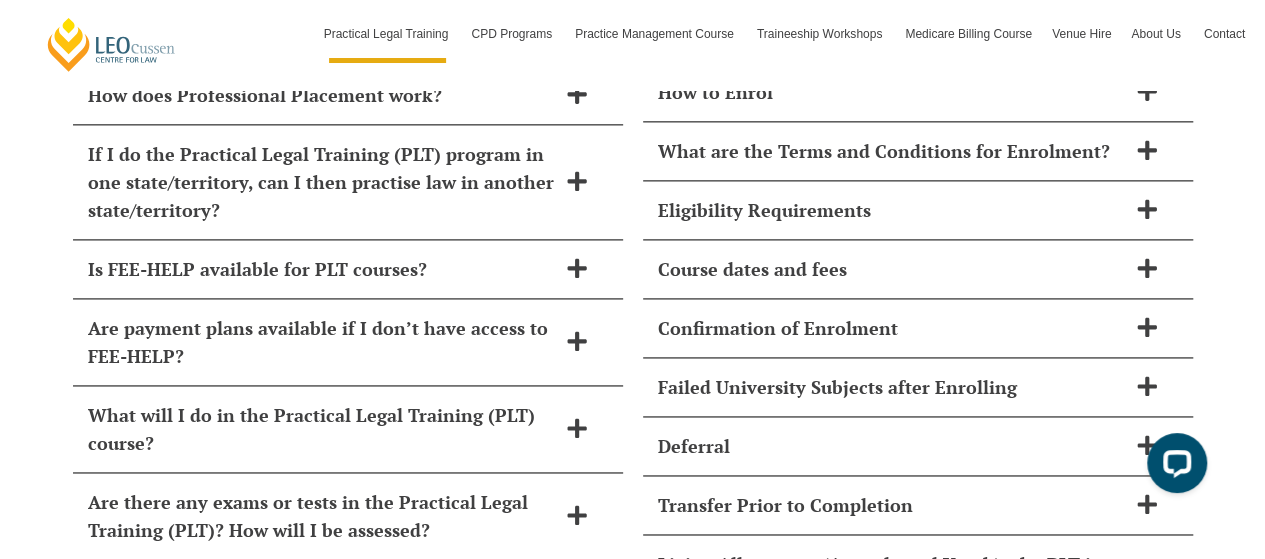 scroll, scrollTop: 8888, scrollLeft: 0, axis: vertical 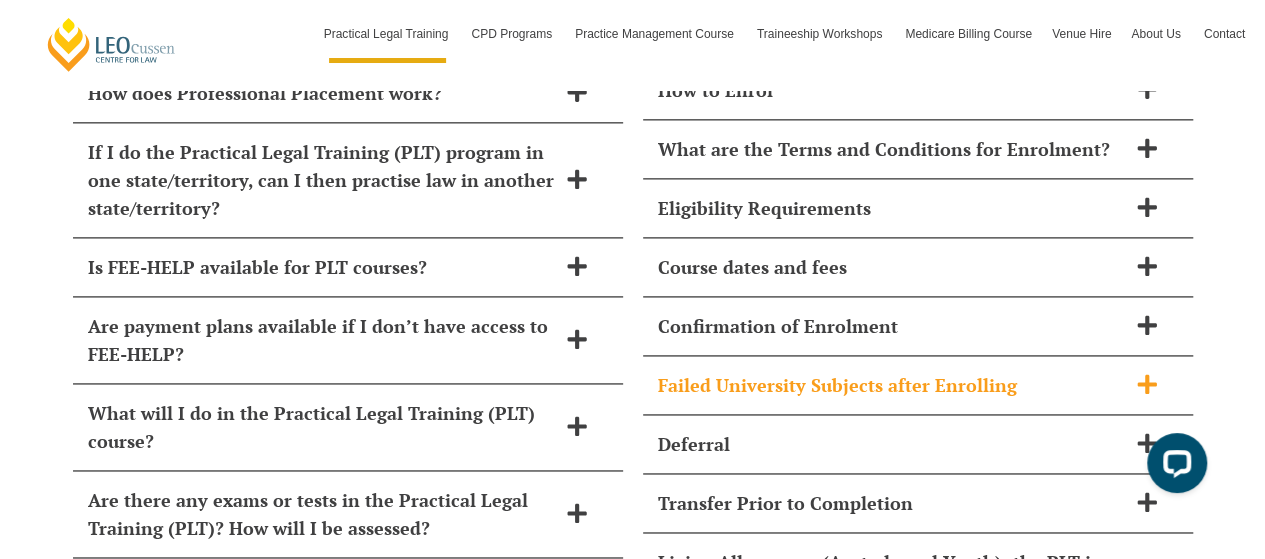 click 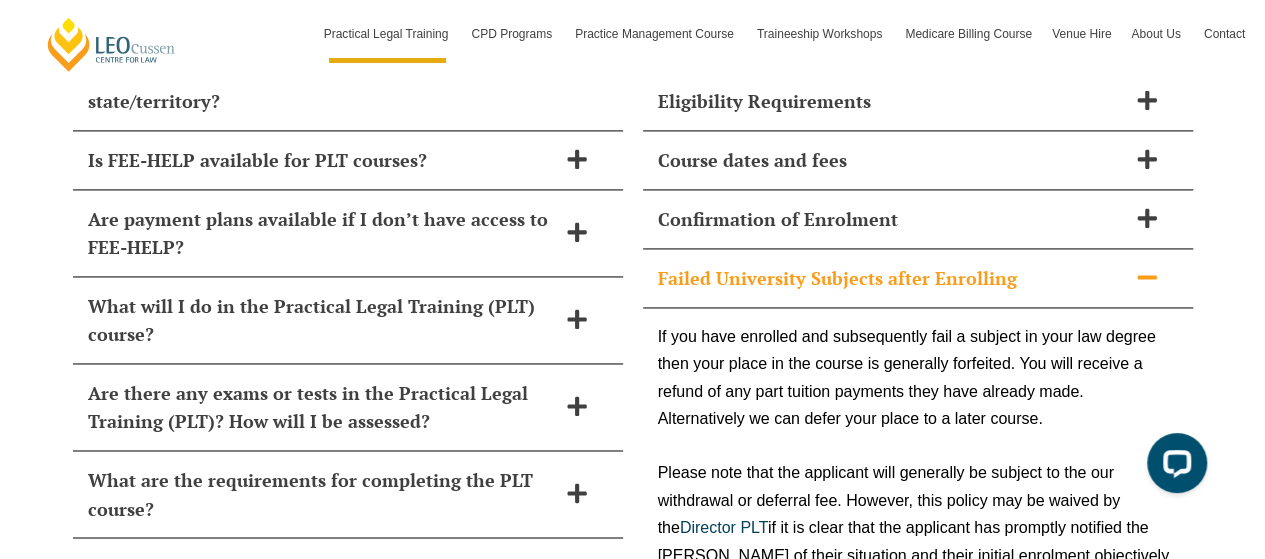scroll, scrollTop: 8994, scrollLeft: 0, axis: vertical 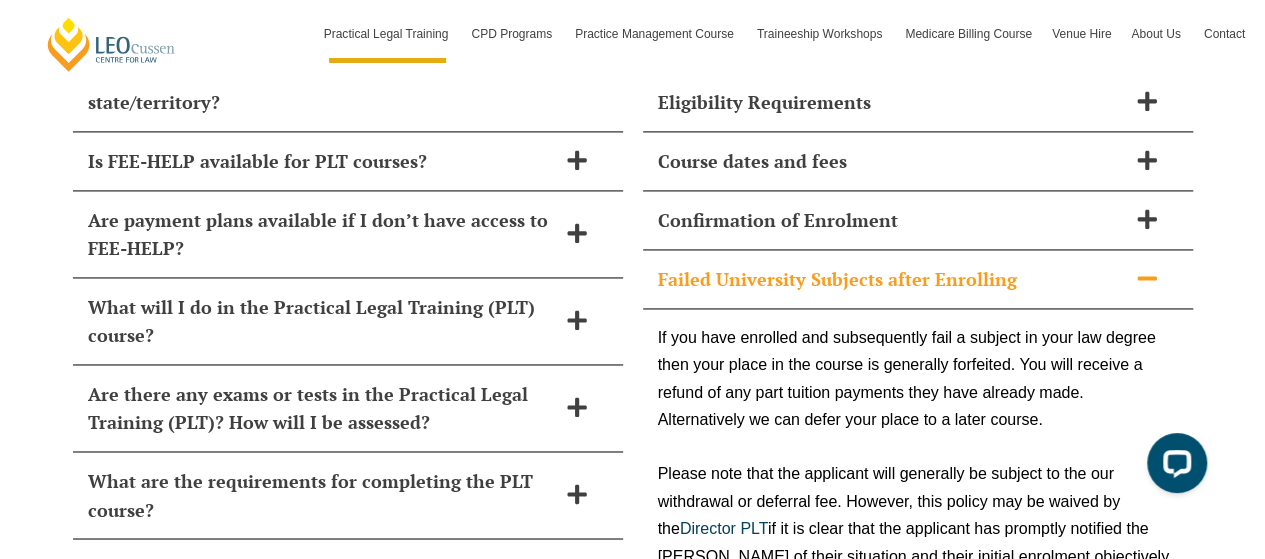 click 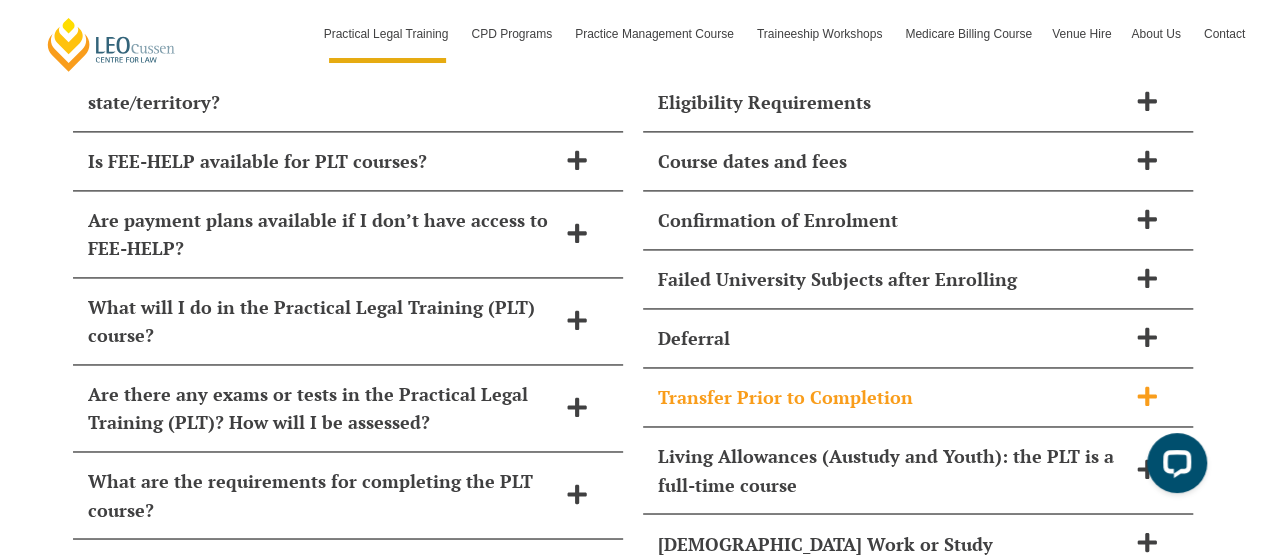 click 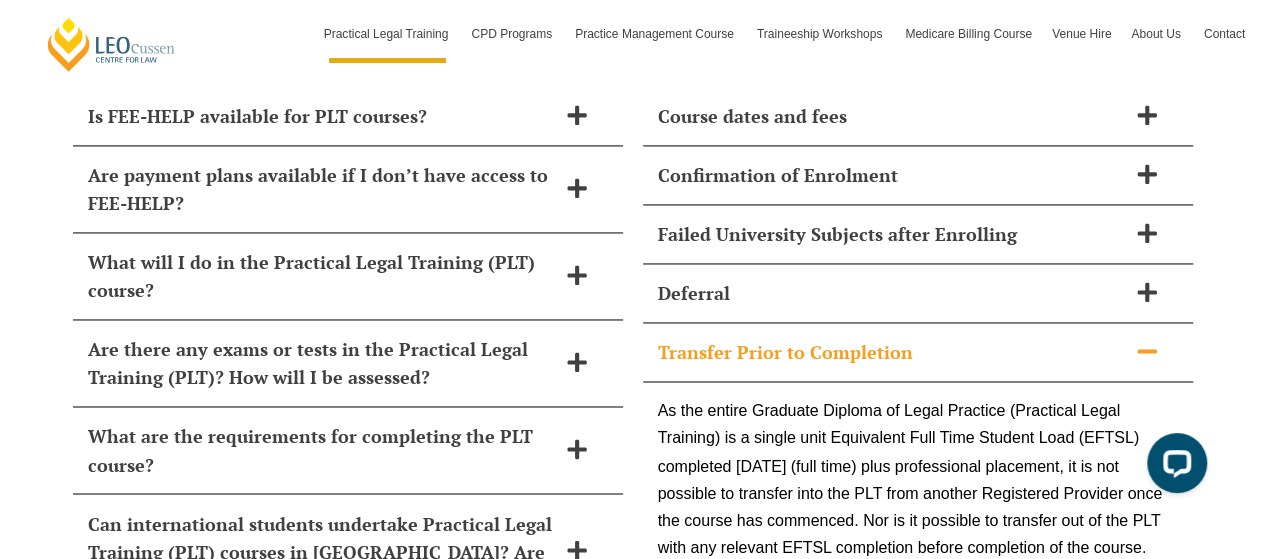 scroll, scrollTop: 9038, scrollLeft: 0, axis: vertical 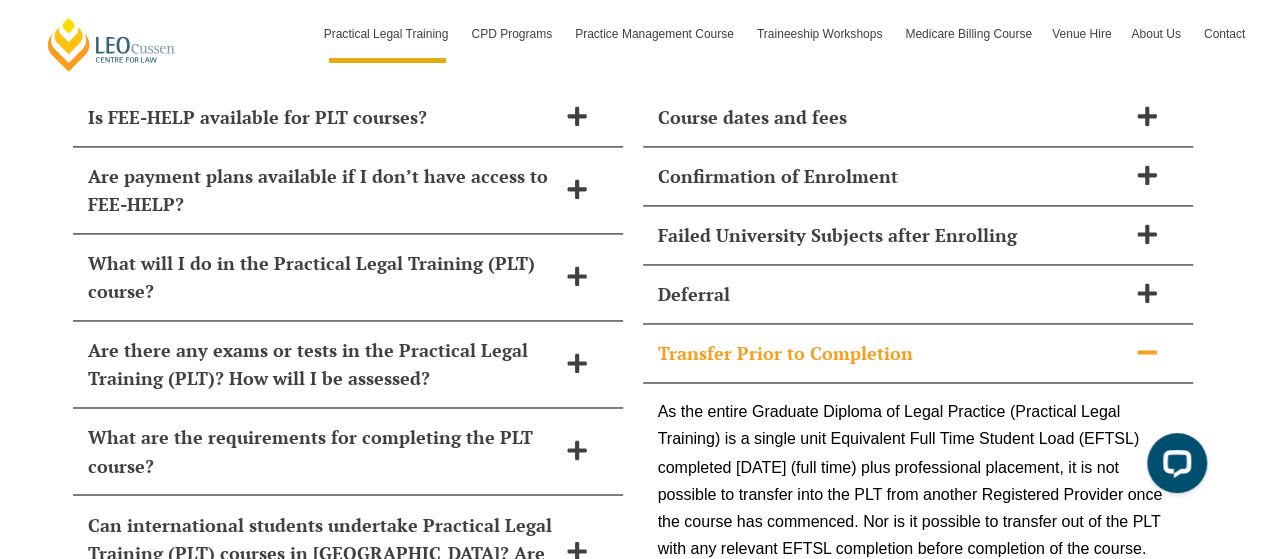 click 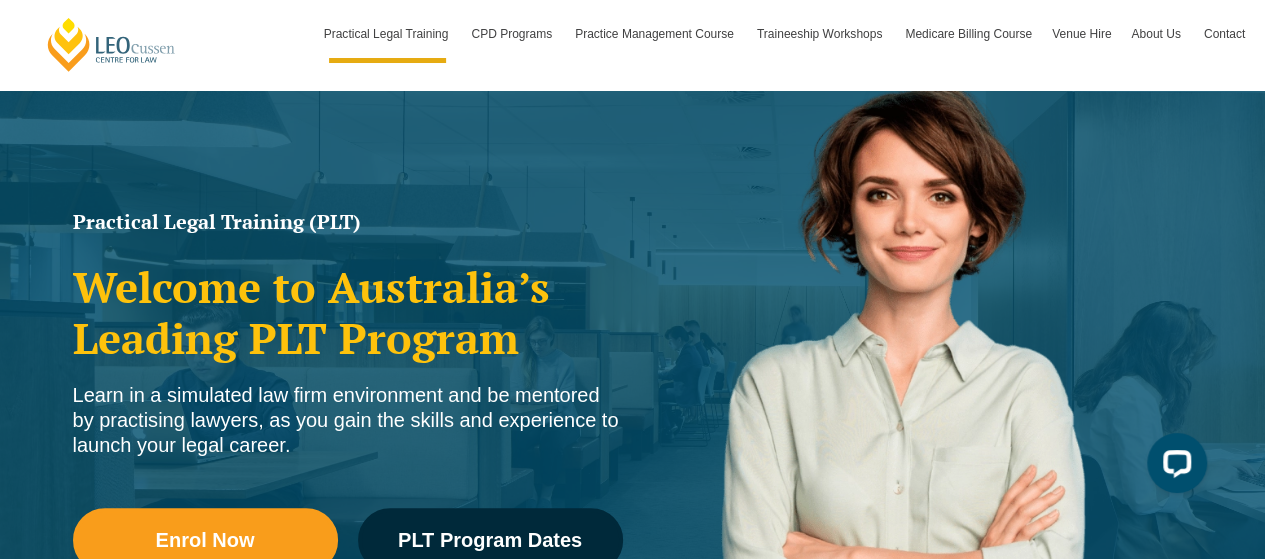 scroll, scrollTop: 0, scrollLeft: 0, axis: both 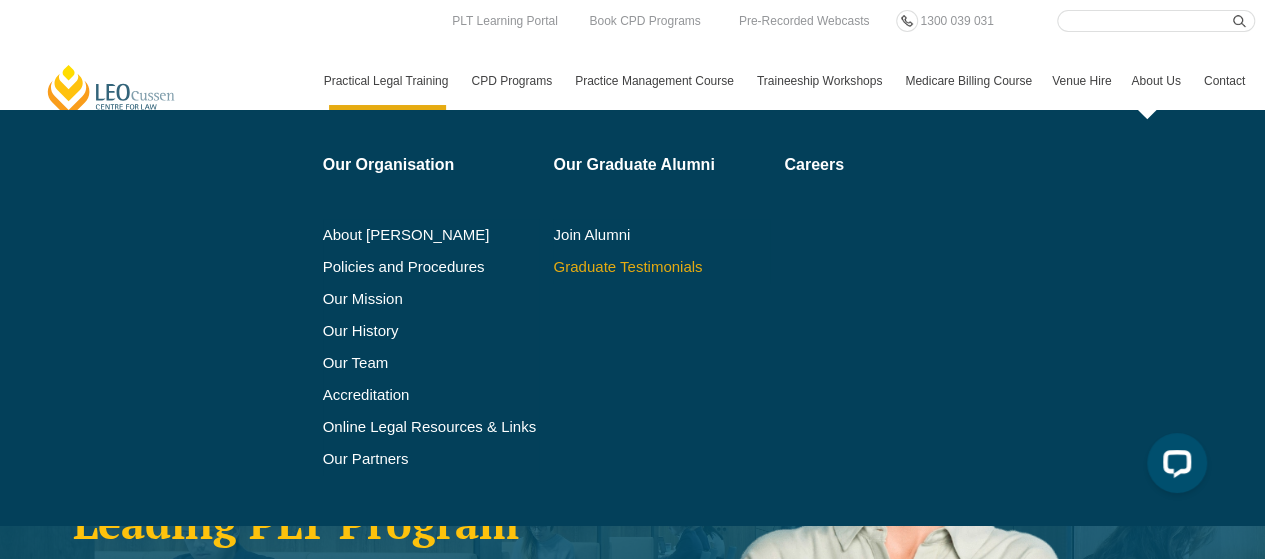 click on "Graduate Testimonials" at bounding box center [661, 267] 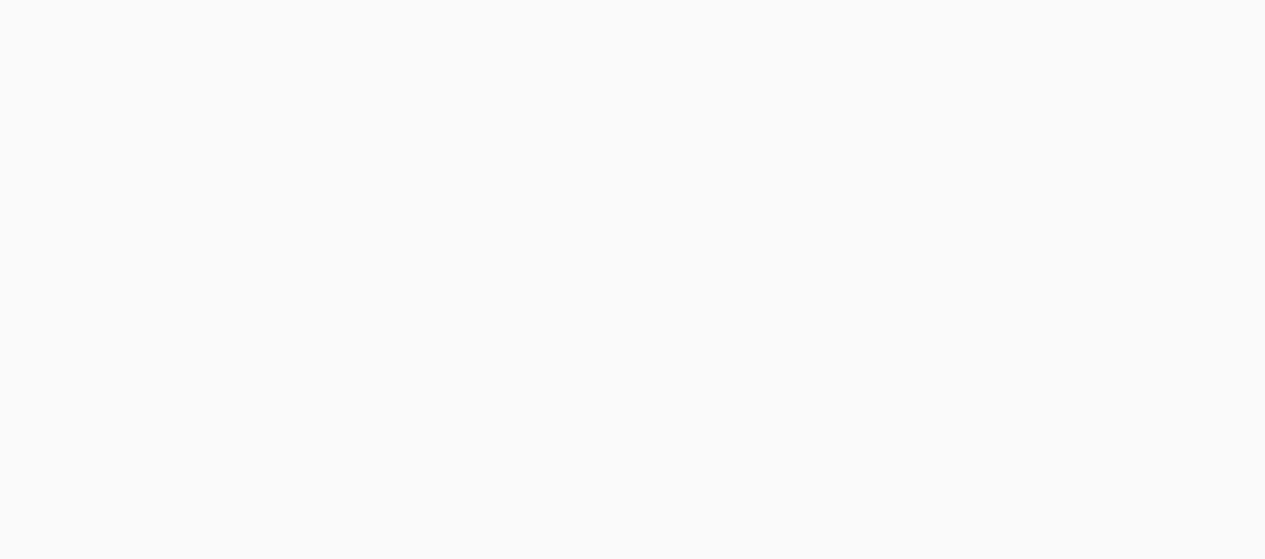 scroll, scrollTop: 0, scrollLeft: 0, axis: both 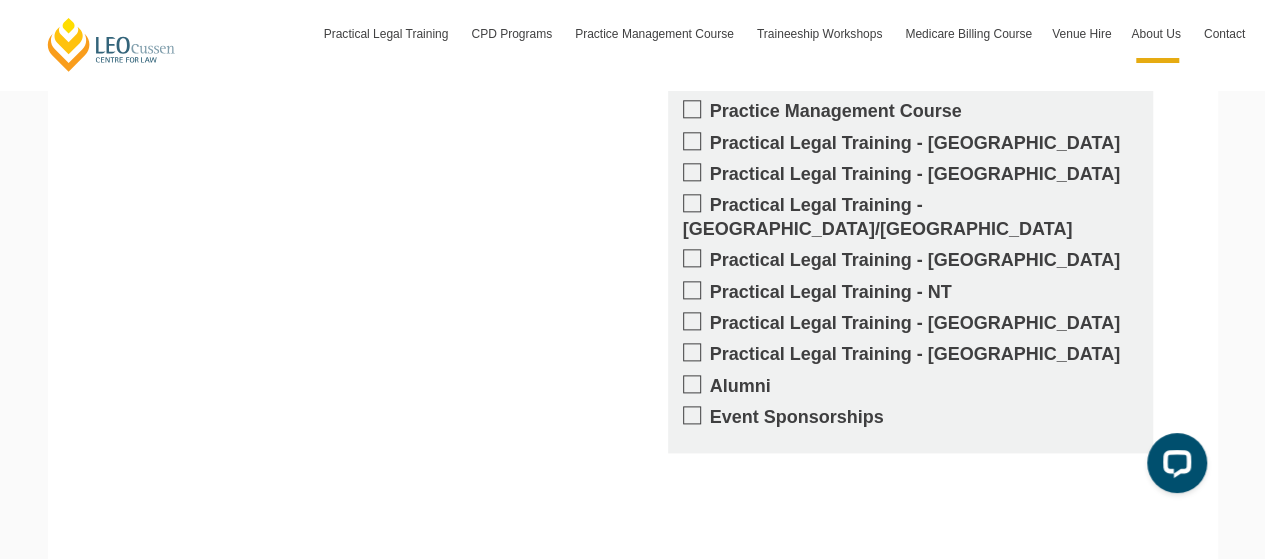 click on "Event Sponsorships" at bounding box center (910, 417) 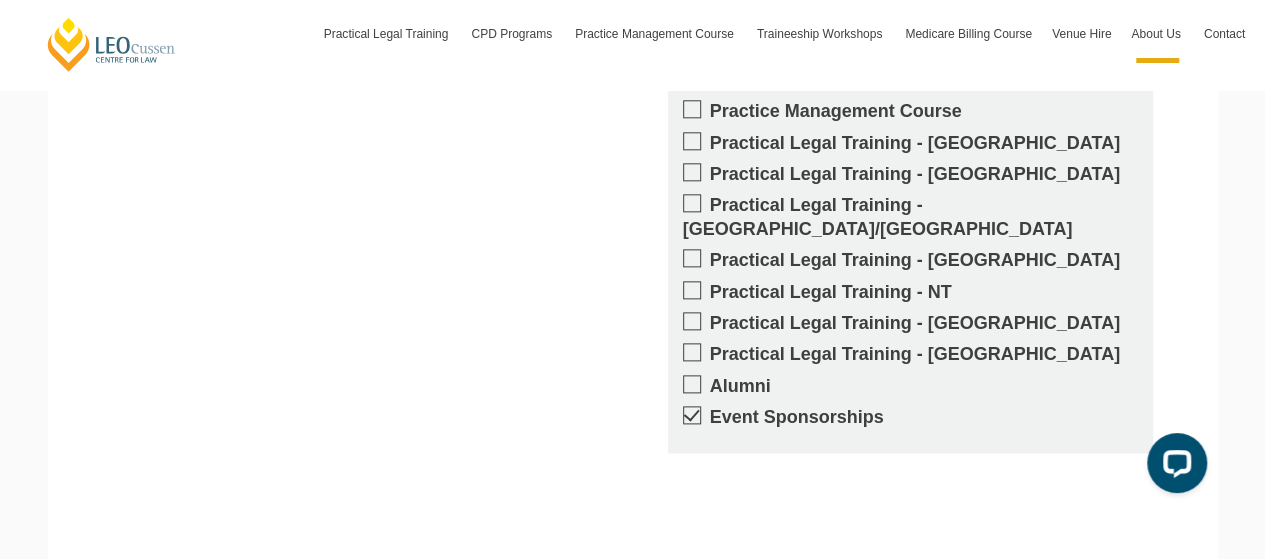 click on "CPD         Practice Management Course         Practical Legal Training - VIC         Practical Legal Training - WA         Practical Legal Training - ACT/NSW         Practical Legal Training - QLD         Practical Legal Training - NT         Practical Legal Training - SA         Practical Legal Training - TAS         Alumni         Event Sponsorships" at bounding box center (910, 261) 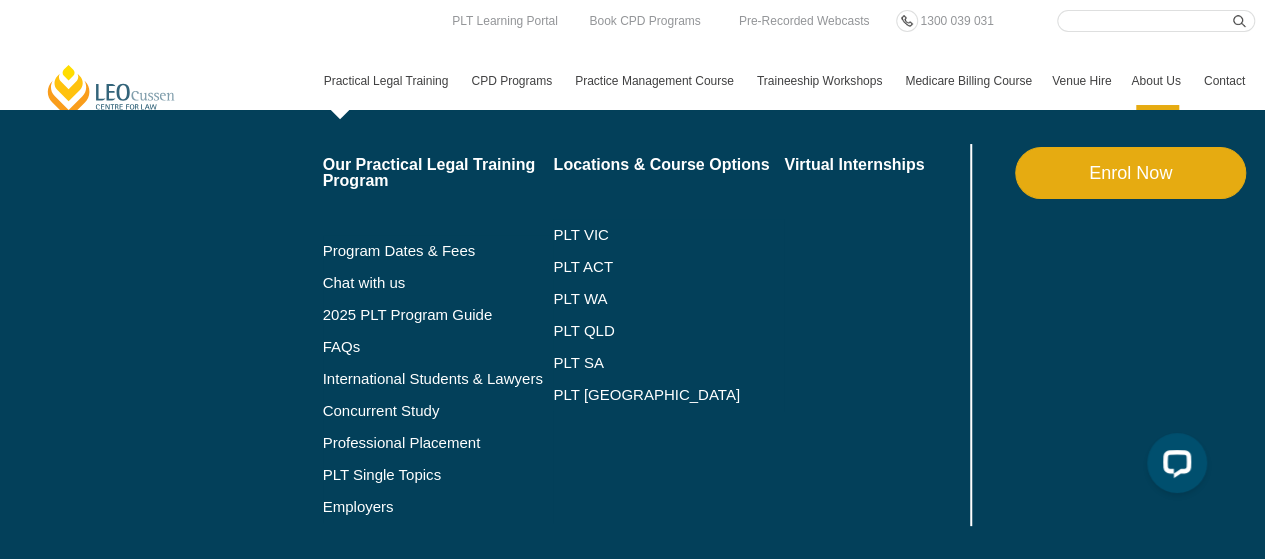scroll, scrollTop: 0, scrollLeft: 0, axis: both 